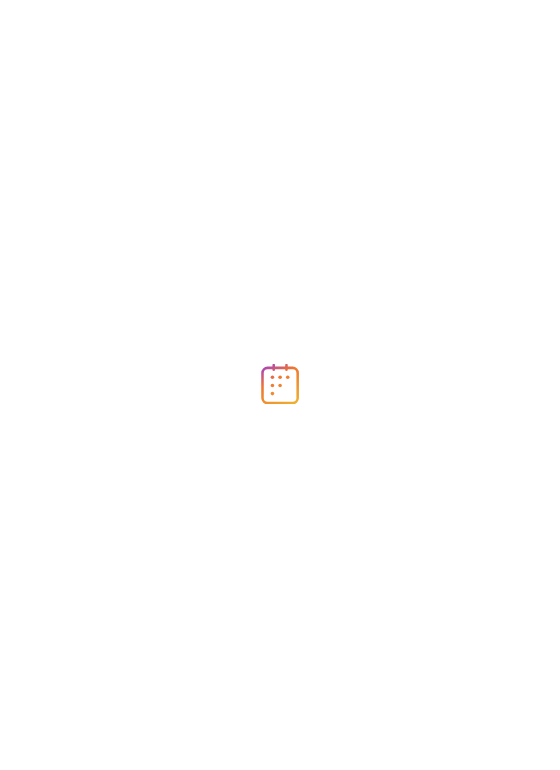 scroll, scrollTop: 0, scrollLeft: 0, axis: both 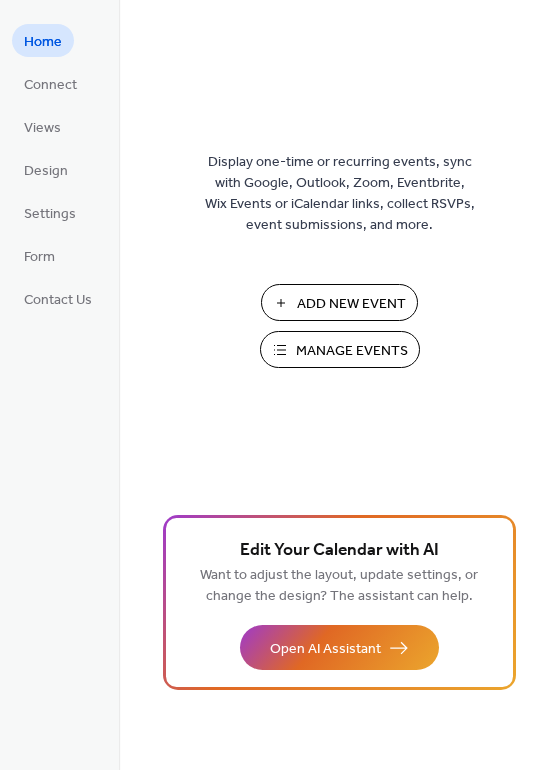 click on "Manage Events" at bounding box center (352, 351) 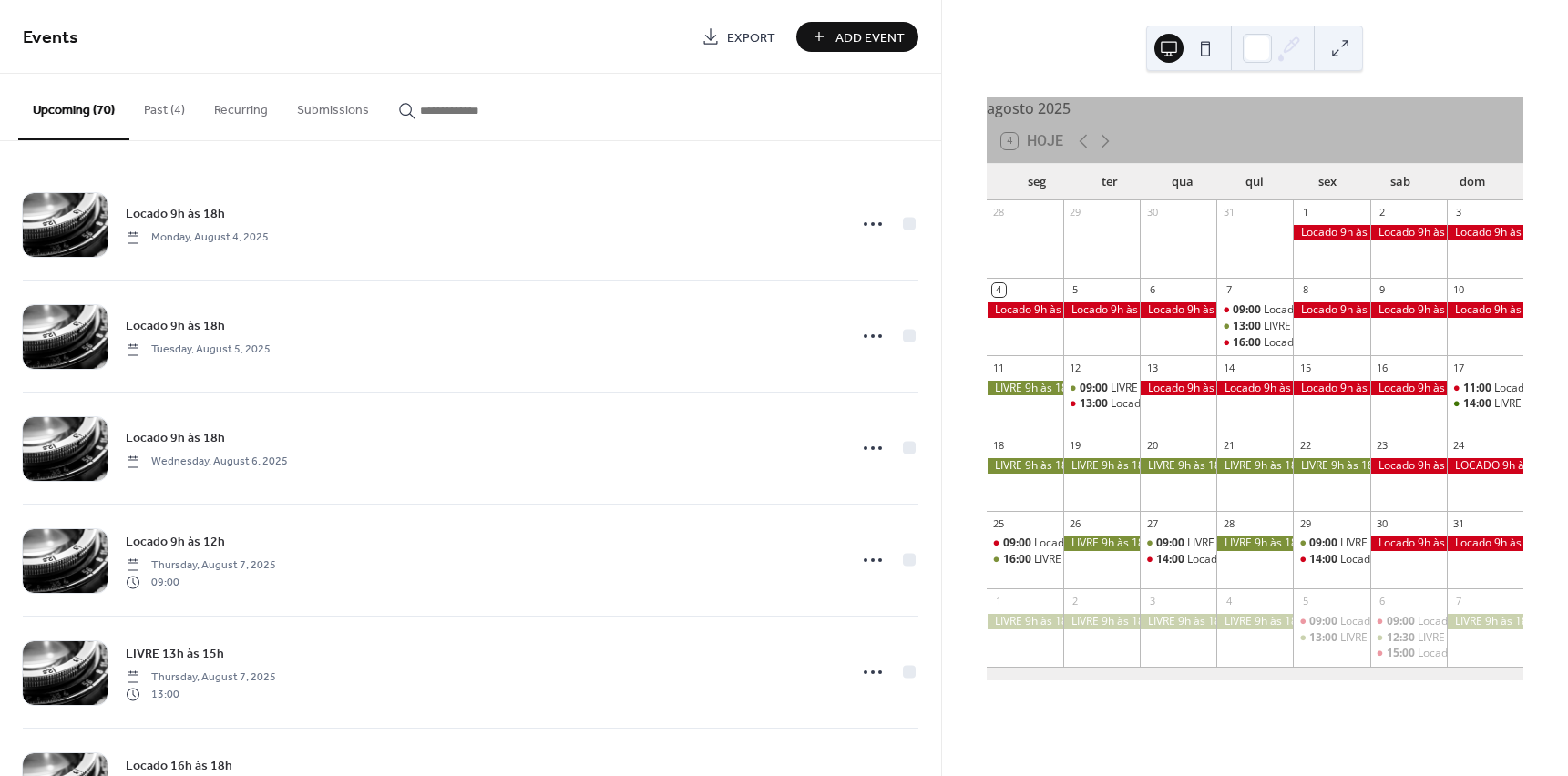 scroll, scrollTop: 0, scrollLeft: 0, axis: both 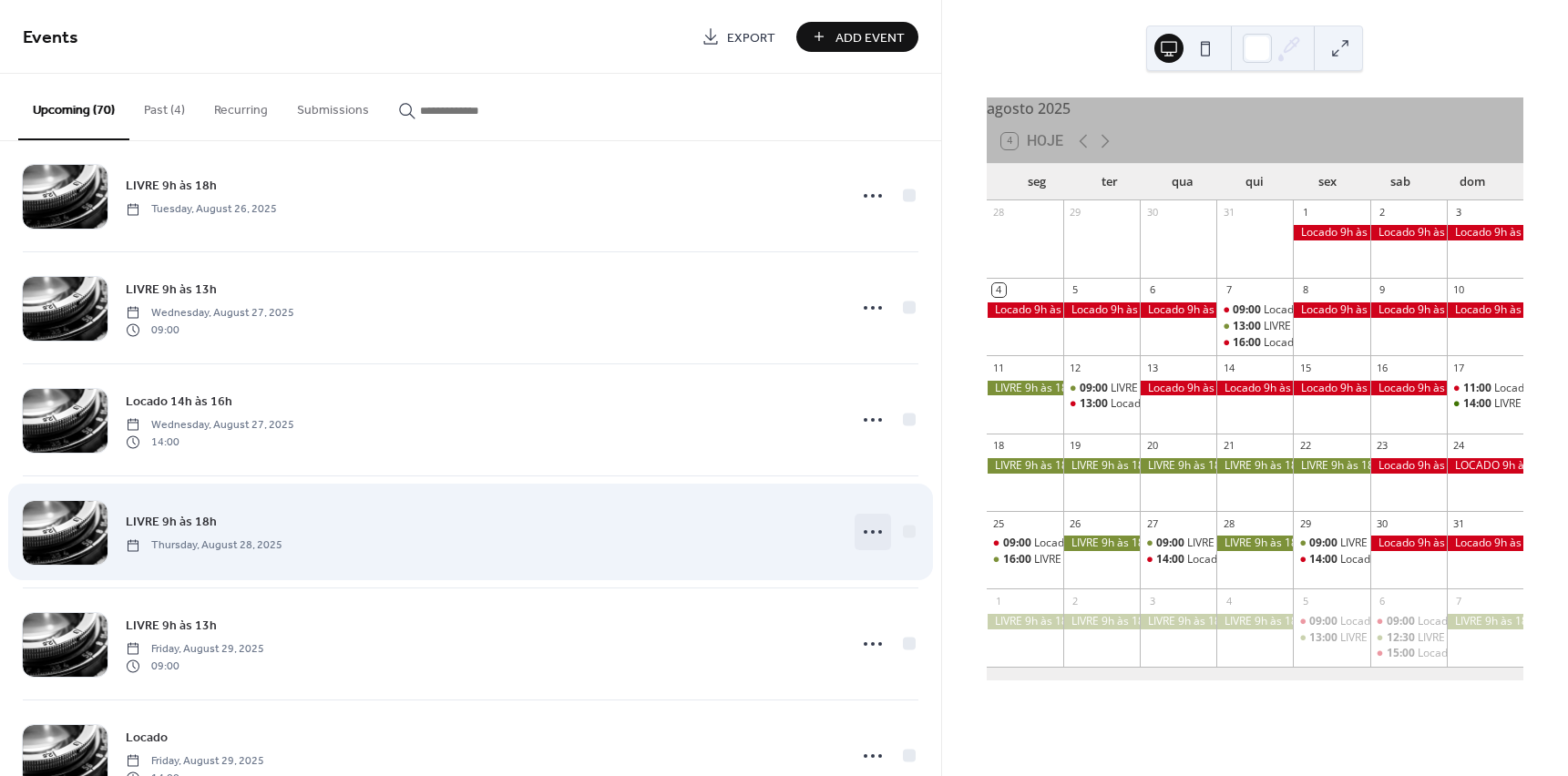 click 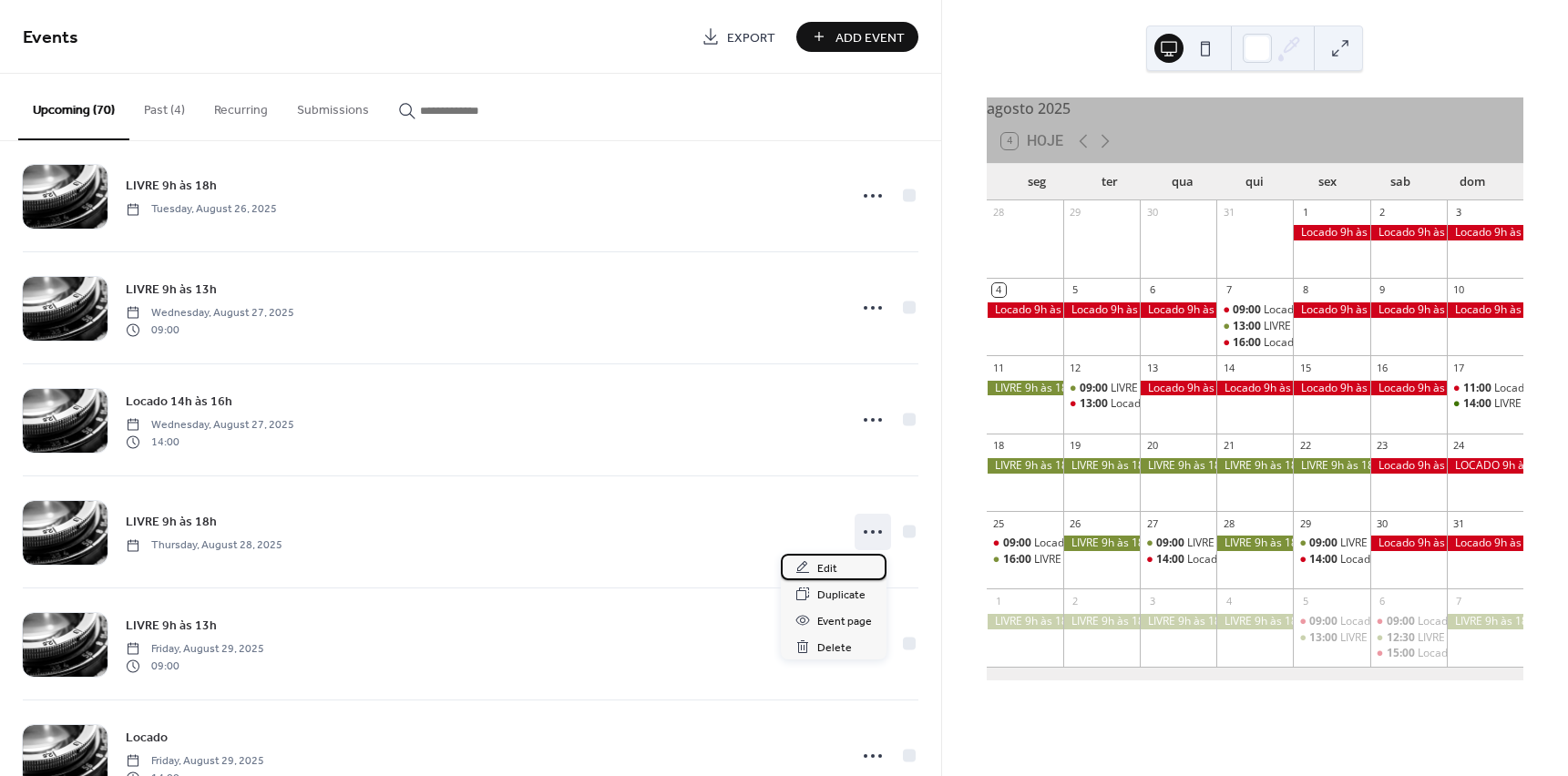 click on "Edit" at bounding box center [827, 568] 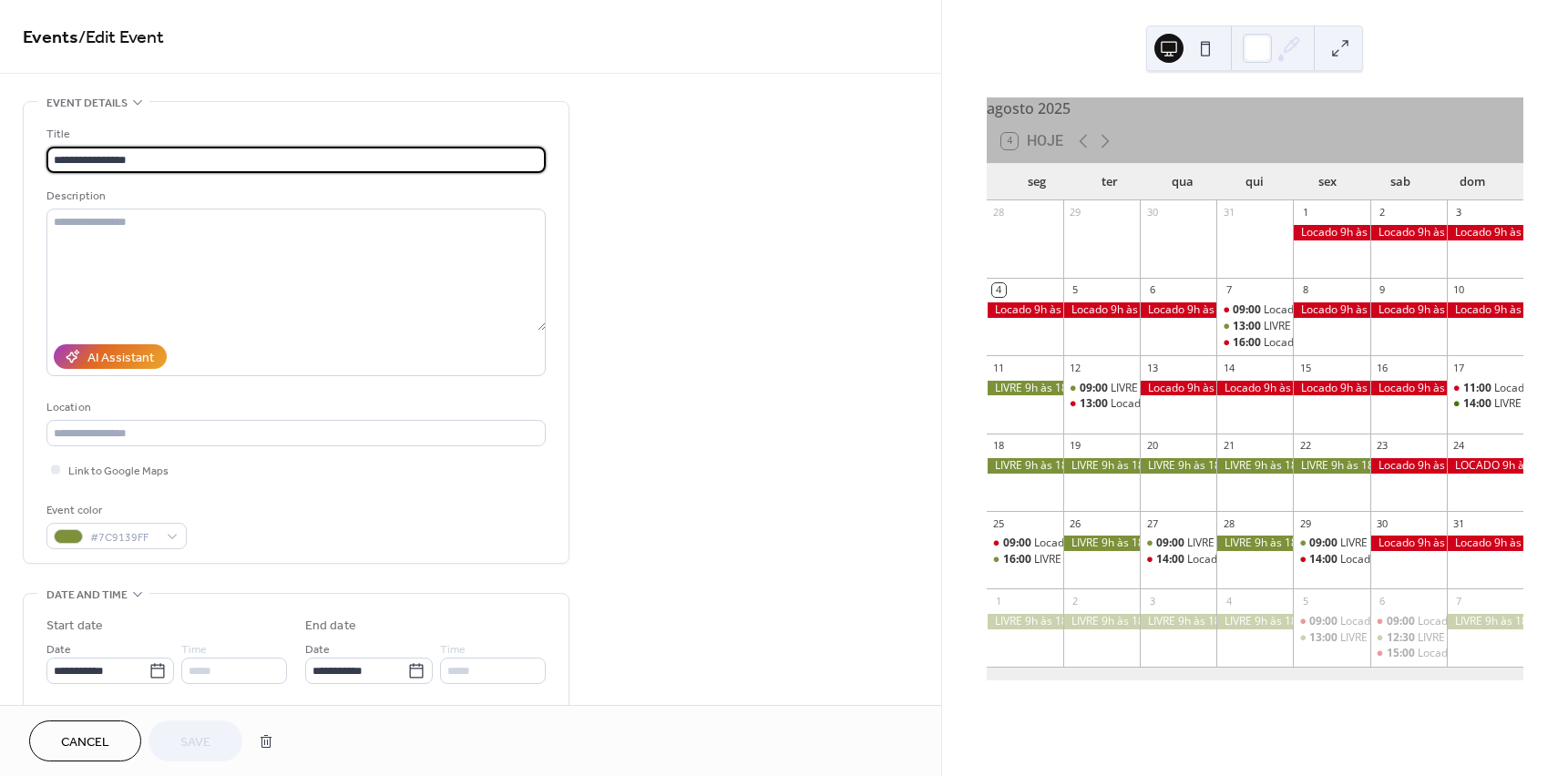 drag, startPoint x: 85, startPoint y: 158, endPoint x: 296, endPoint y: 160, distance: 211.0095 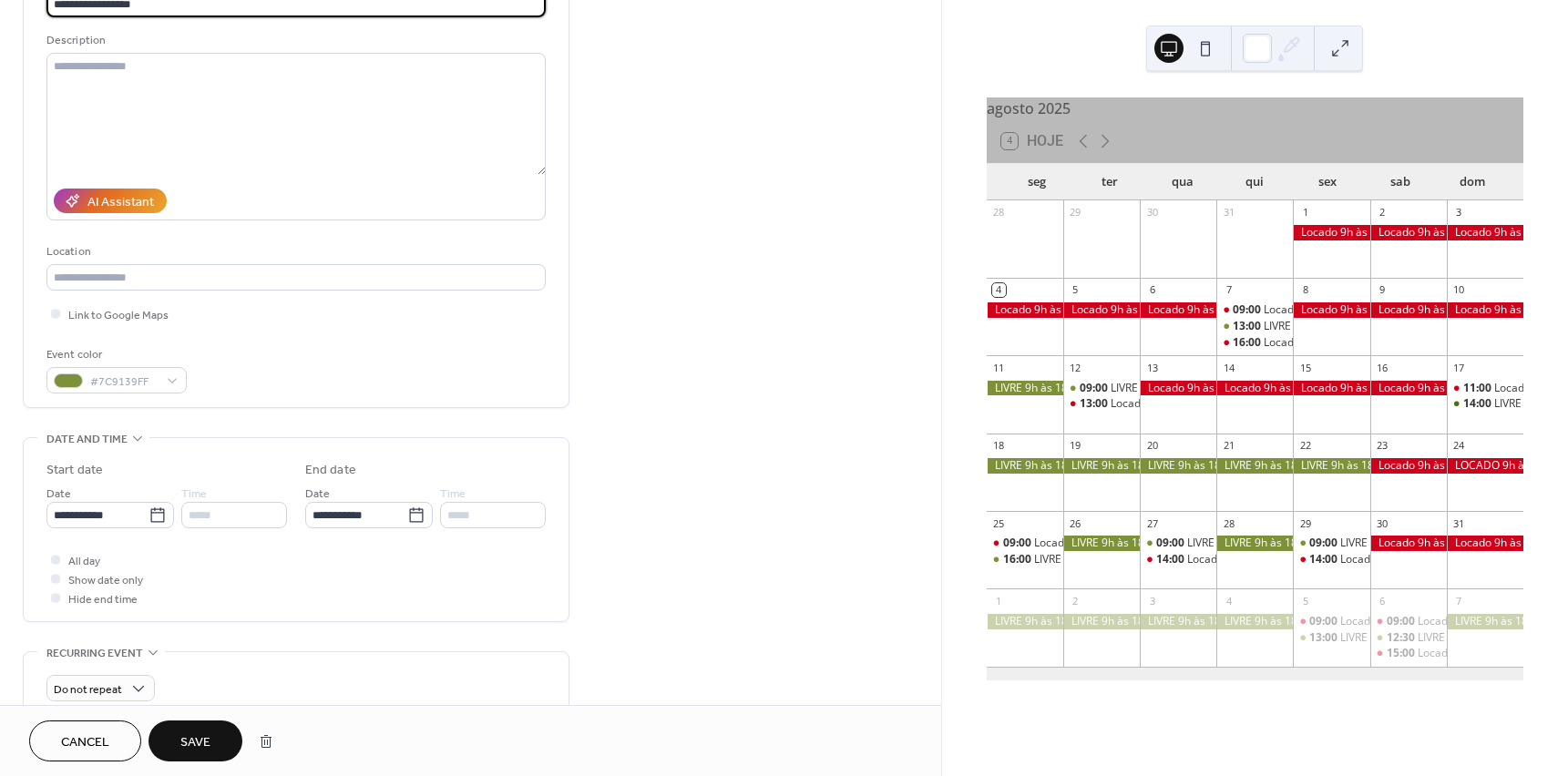 scroll, scrollTop: 182, scrollLeft: 0, axis: vertical 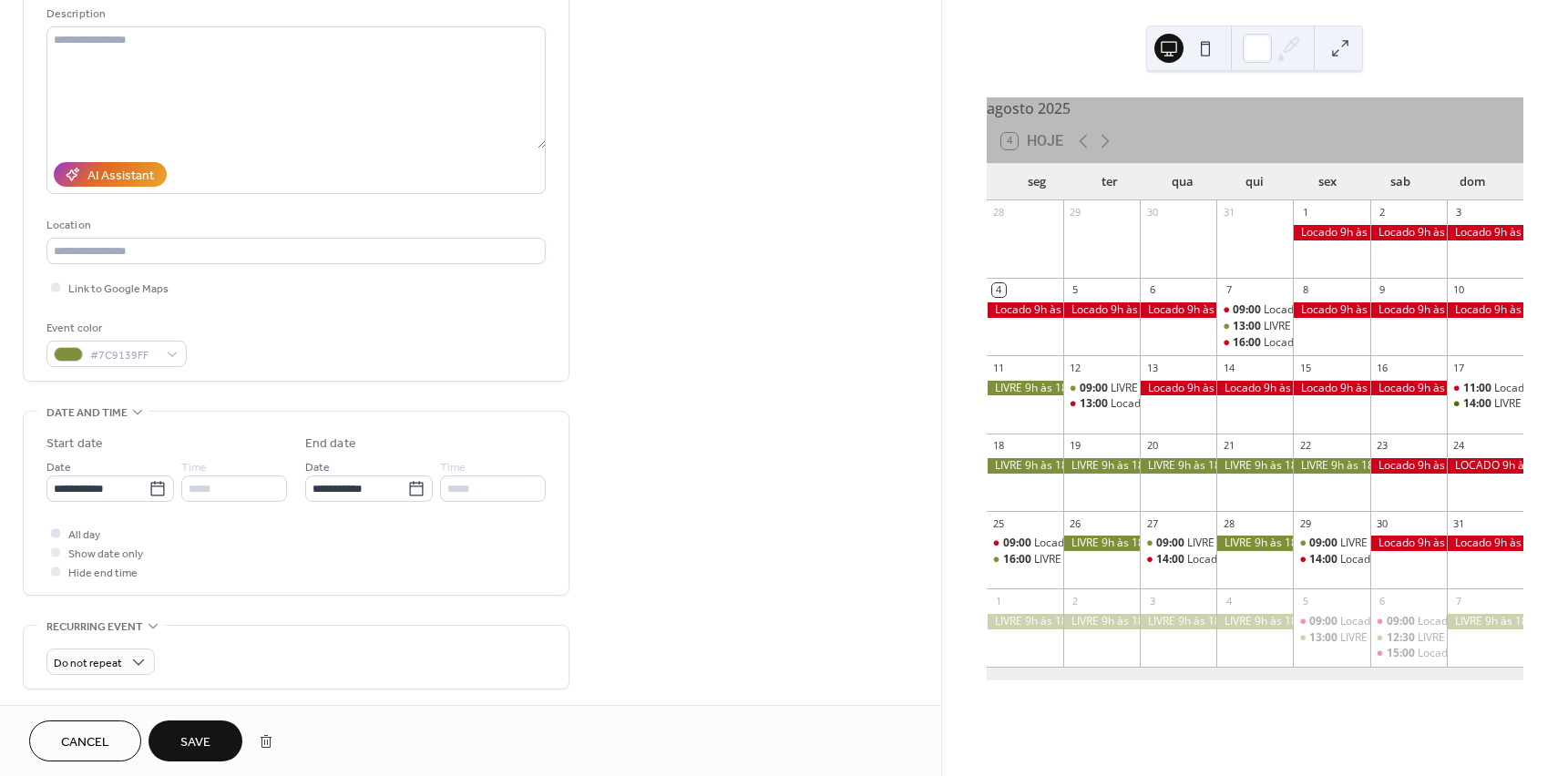 type on "**********" 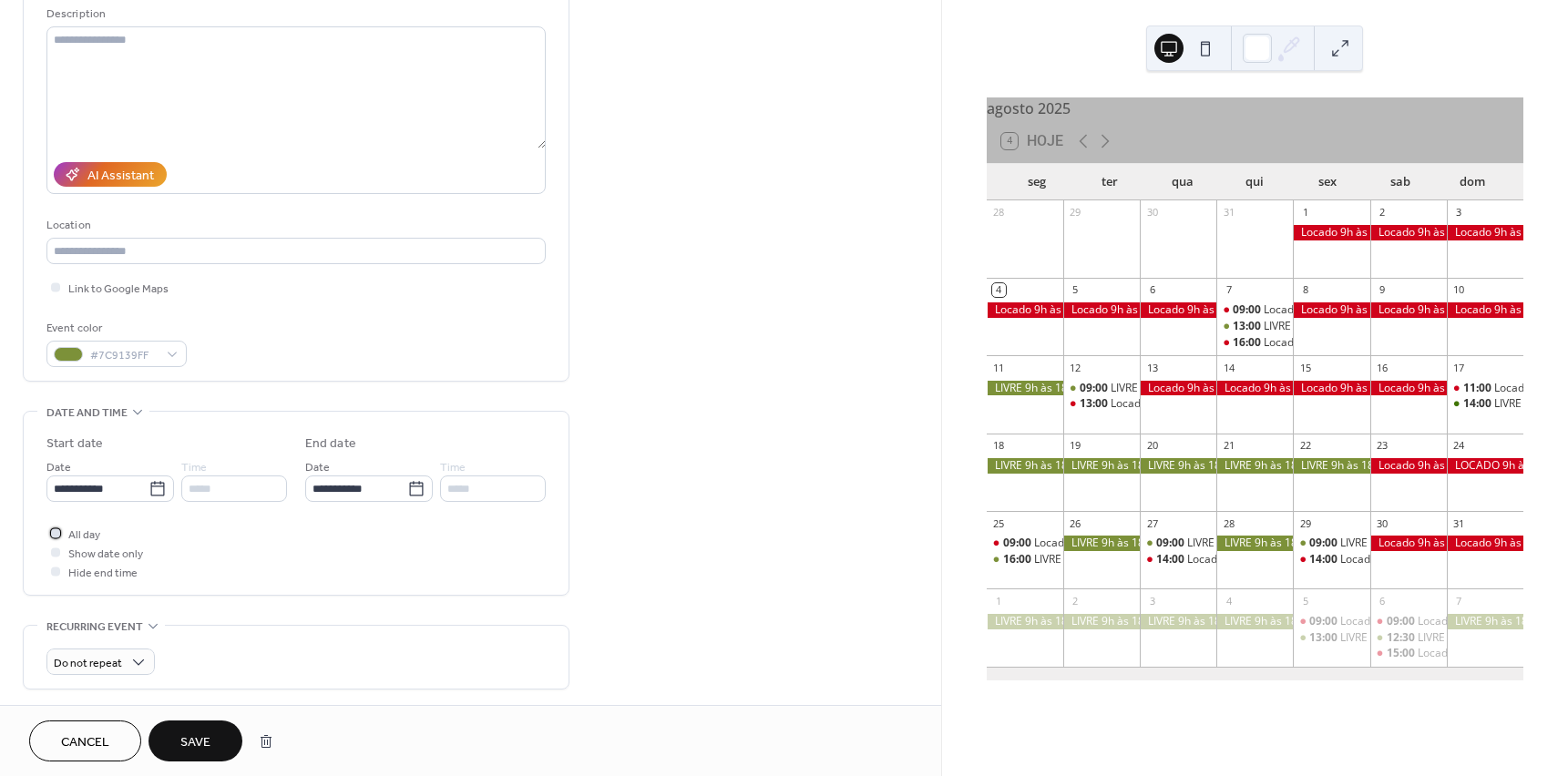 click 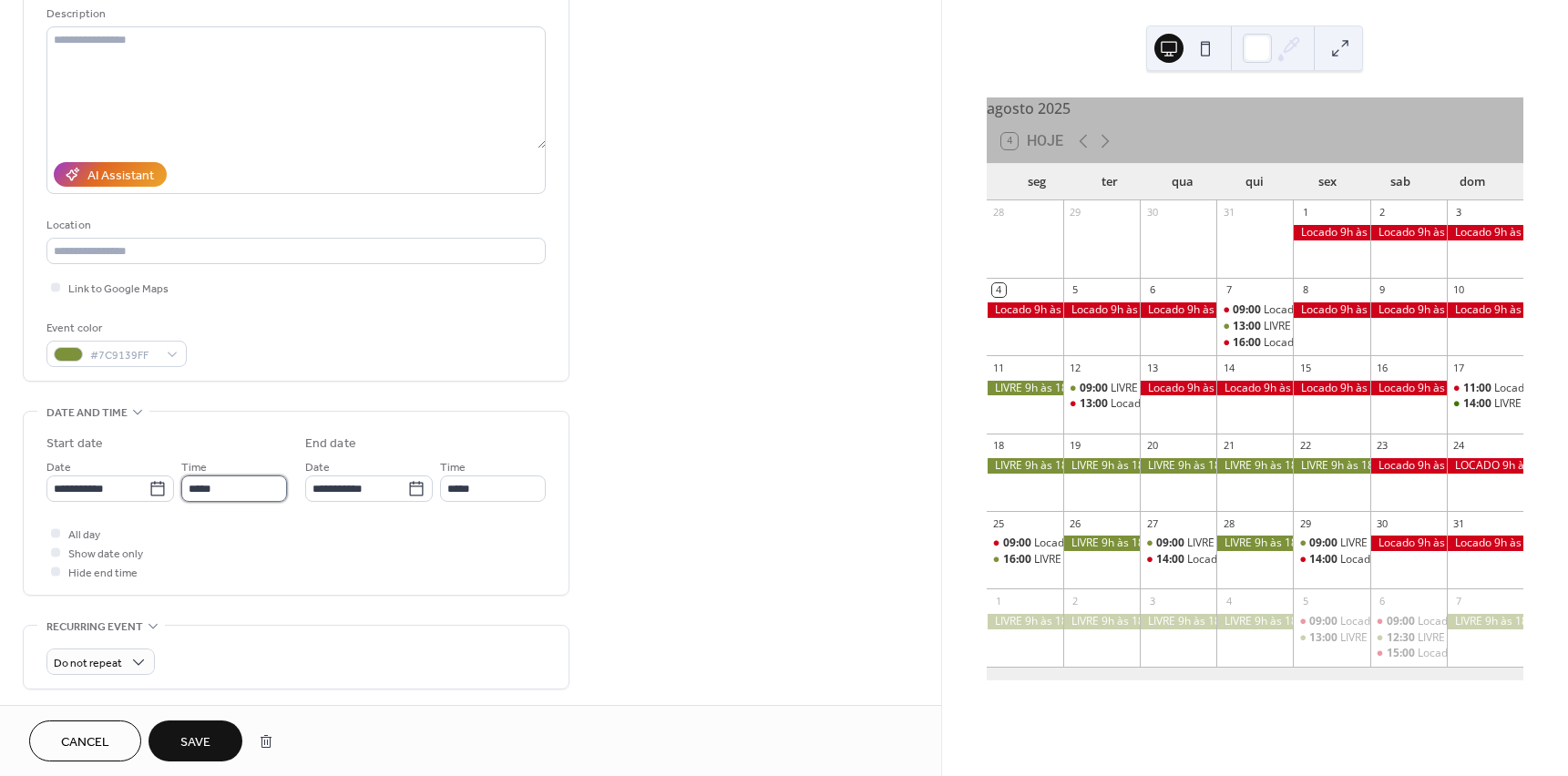 click on "*****" at bounding box center (234, 488) 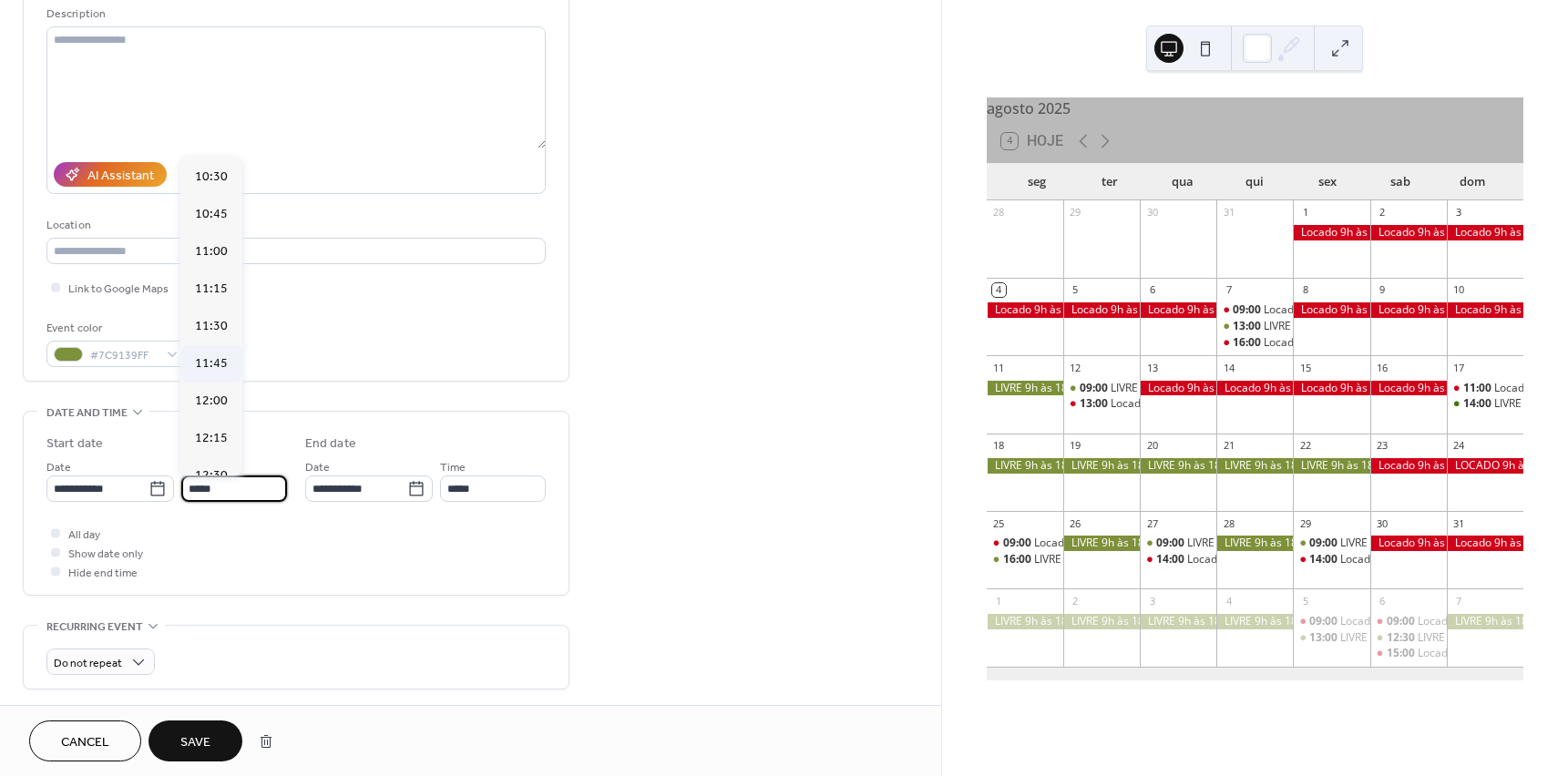 scroll, scrollTop: 1913, scrollLeft: 0, axis: vertical 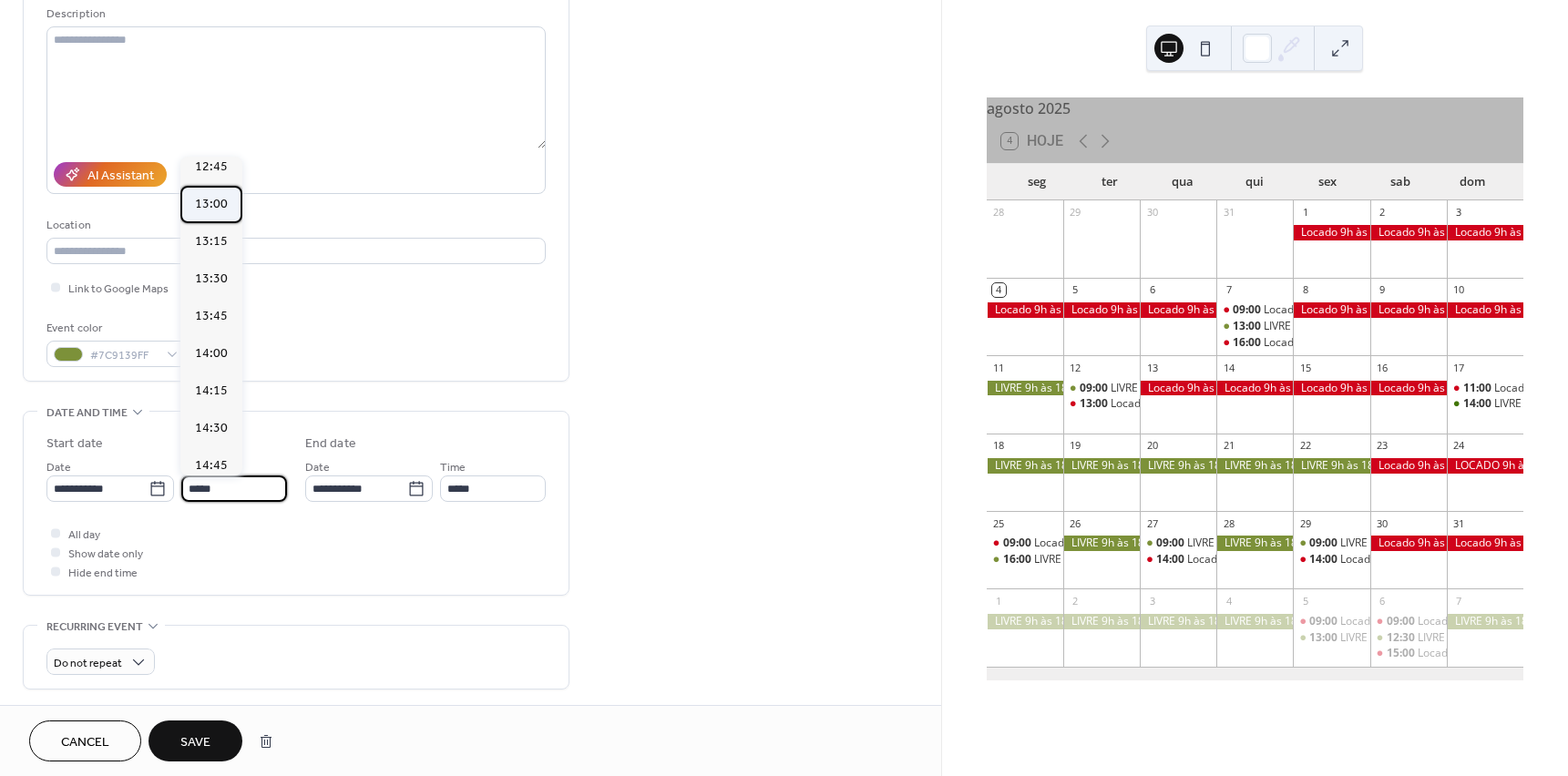 click on "13:00" at bounding box center [211, 204] 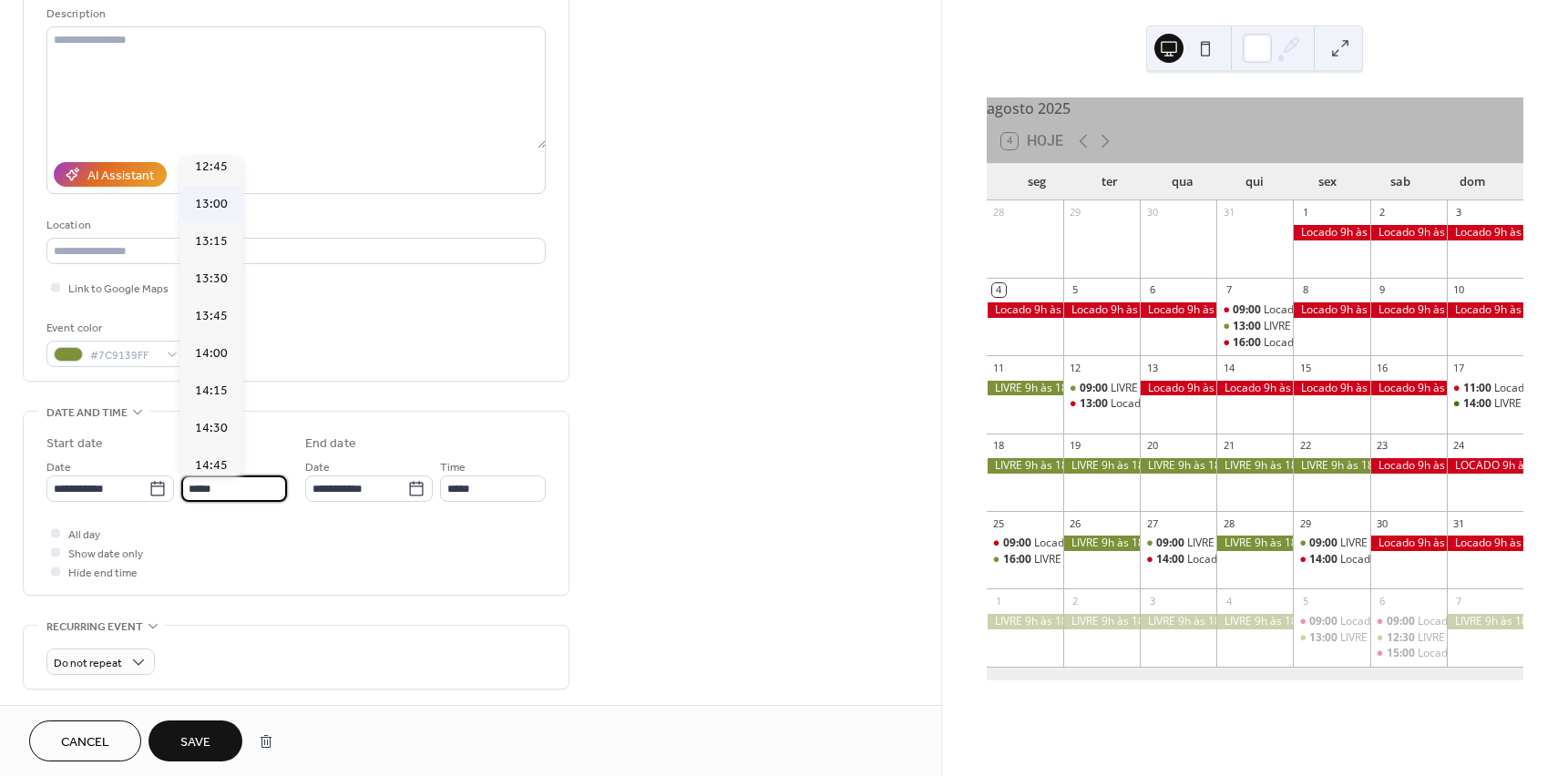 type on "*****" 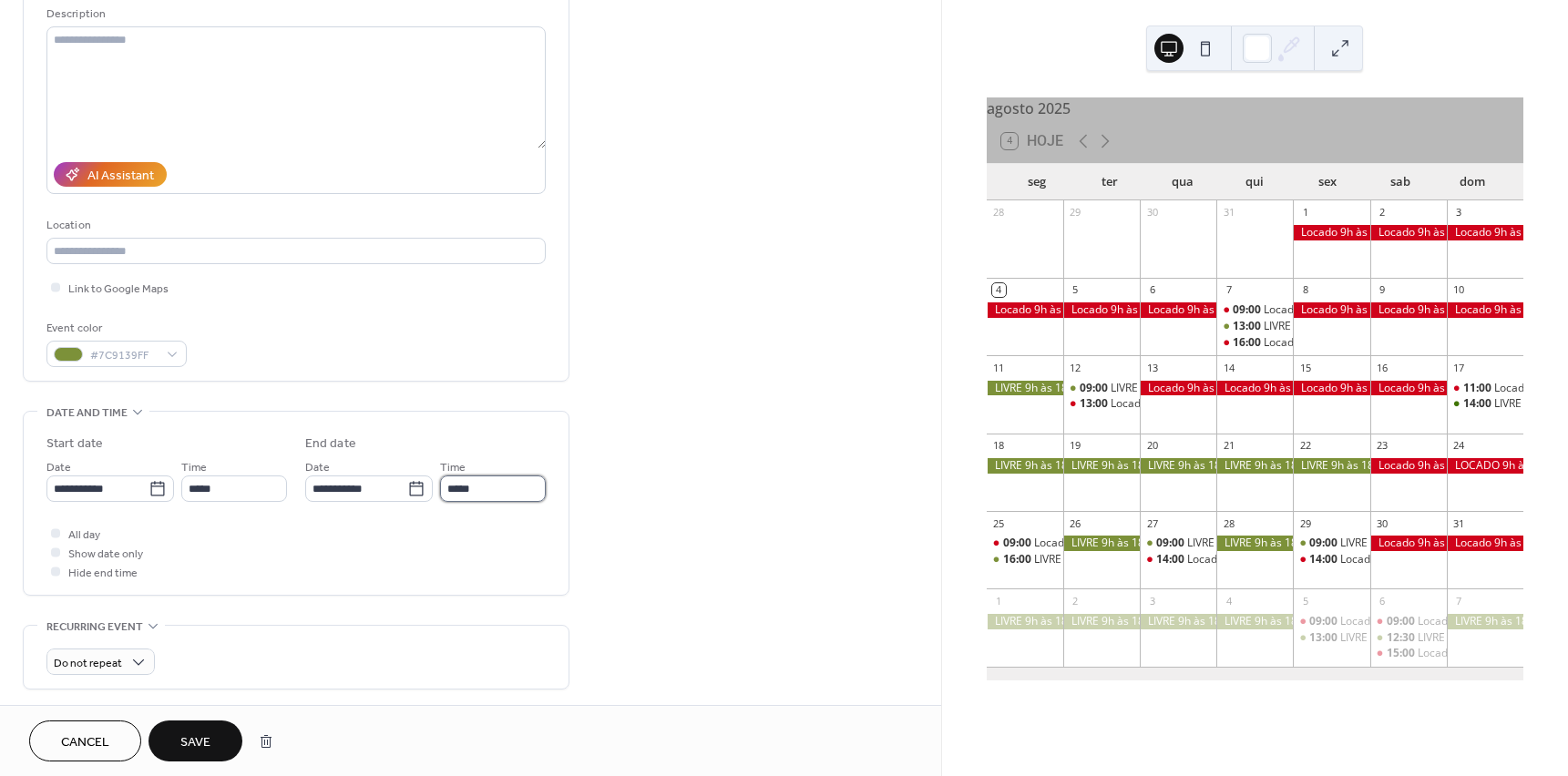 click on "*****" at bounding box center [493, 488] 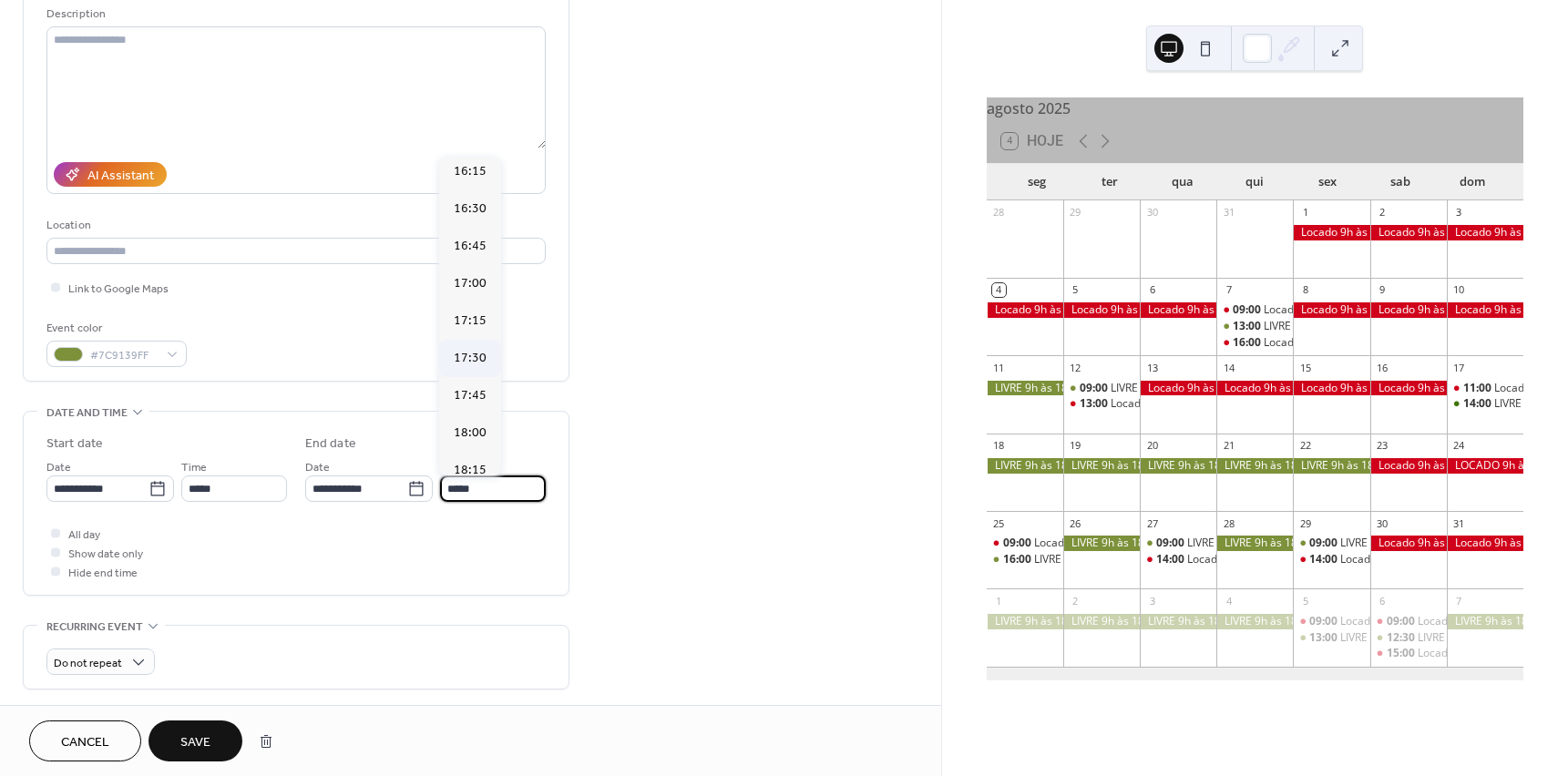scroll, scrollTop: 455, scrollLeft: 0, axis: vertical 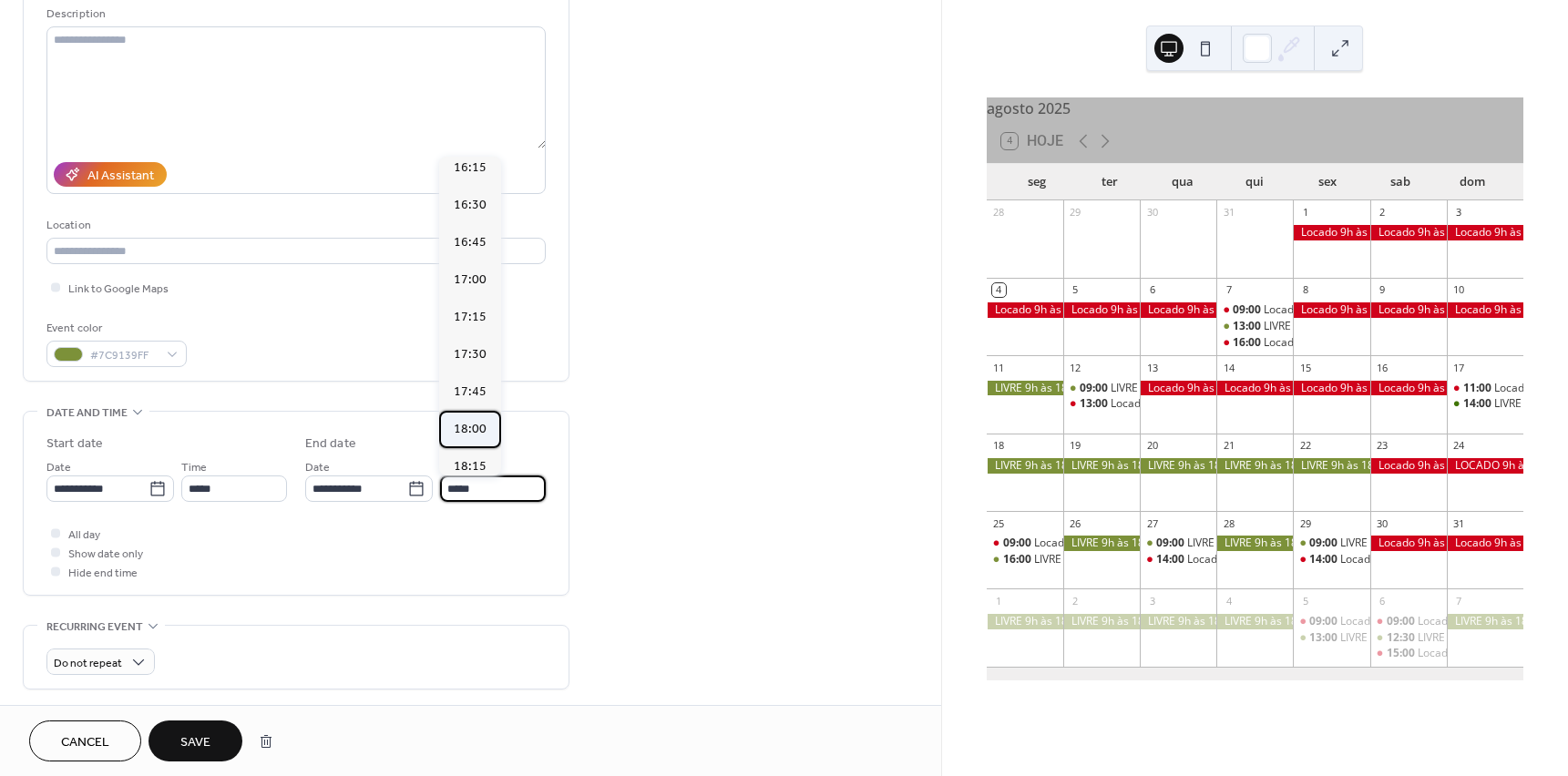 click on "18:00" at bounding box center (470, 429) 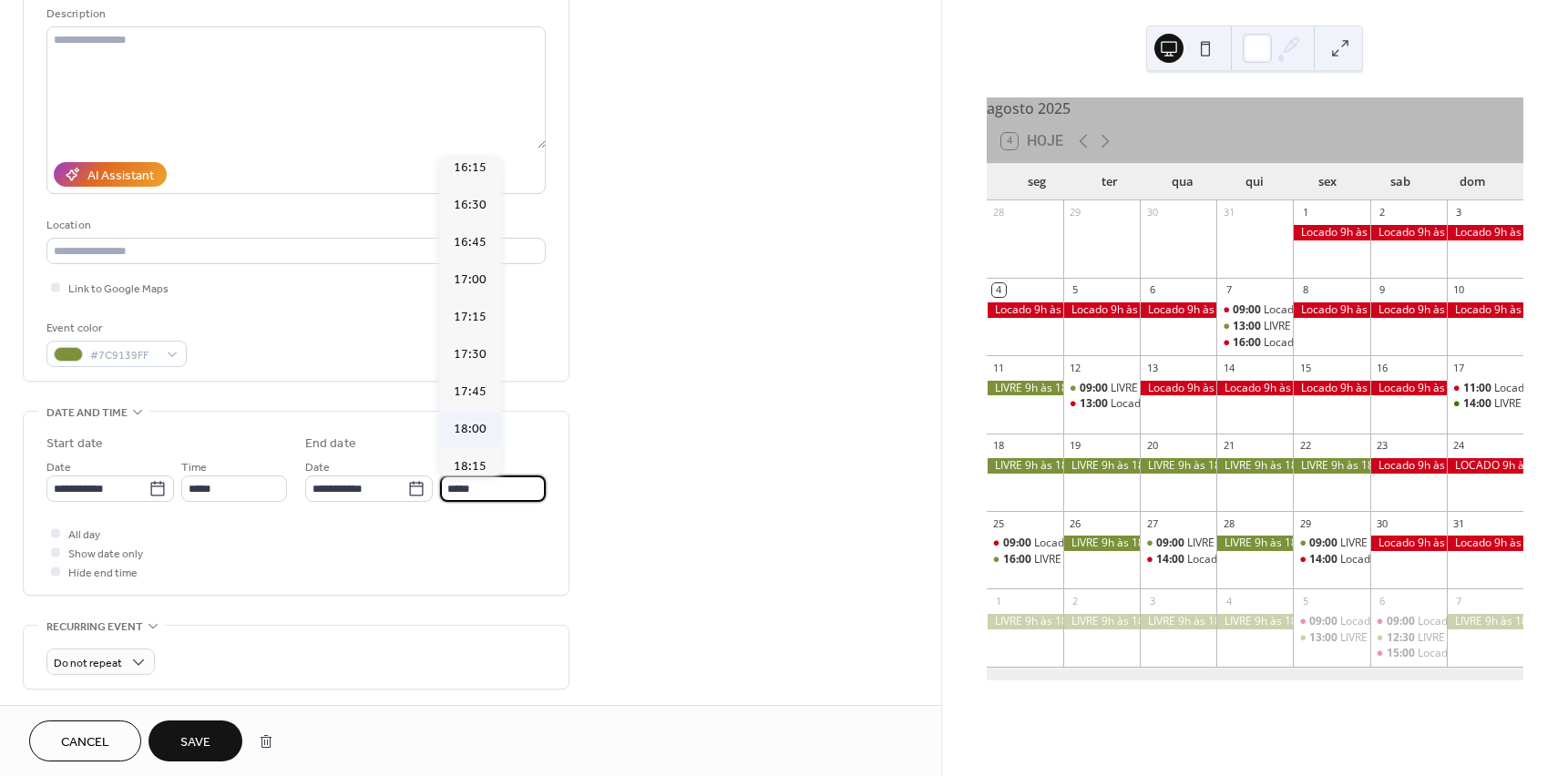 type on "*****" 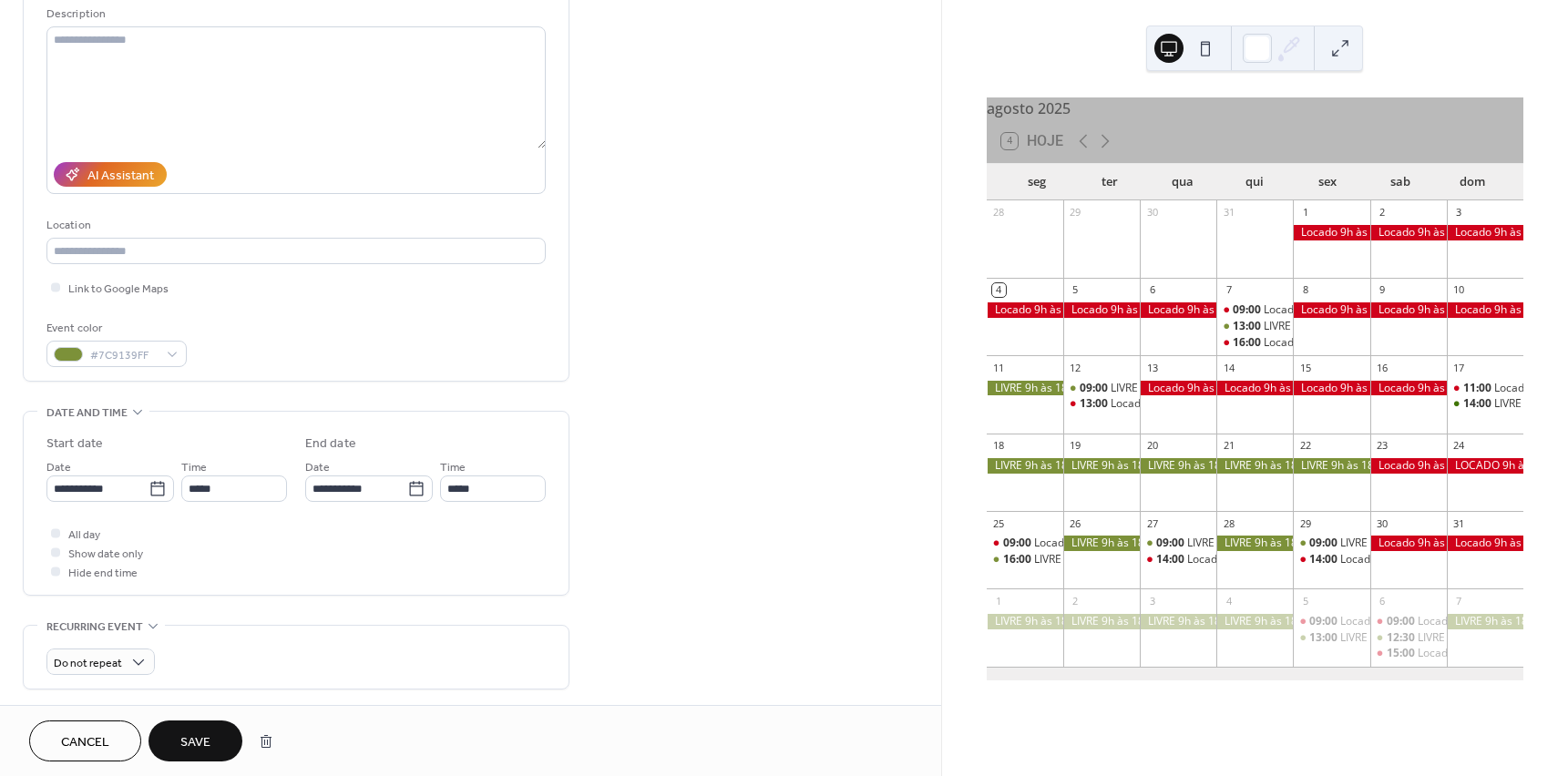 click on "Save" at bounding box center (195, 742) 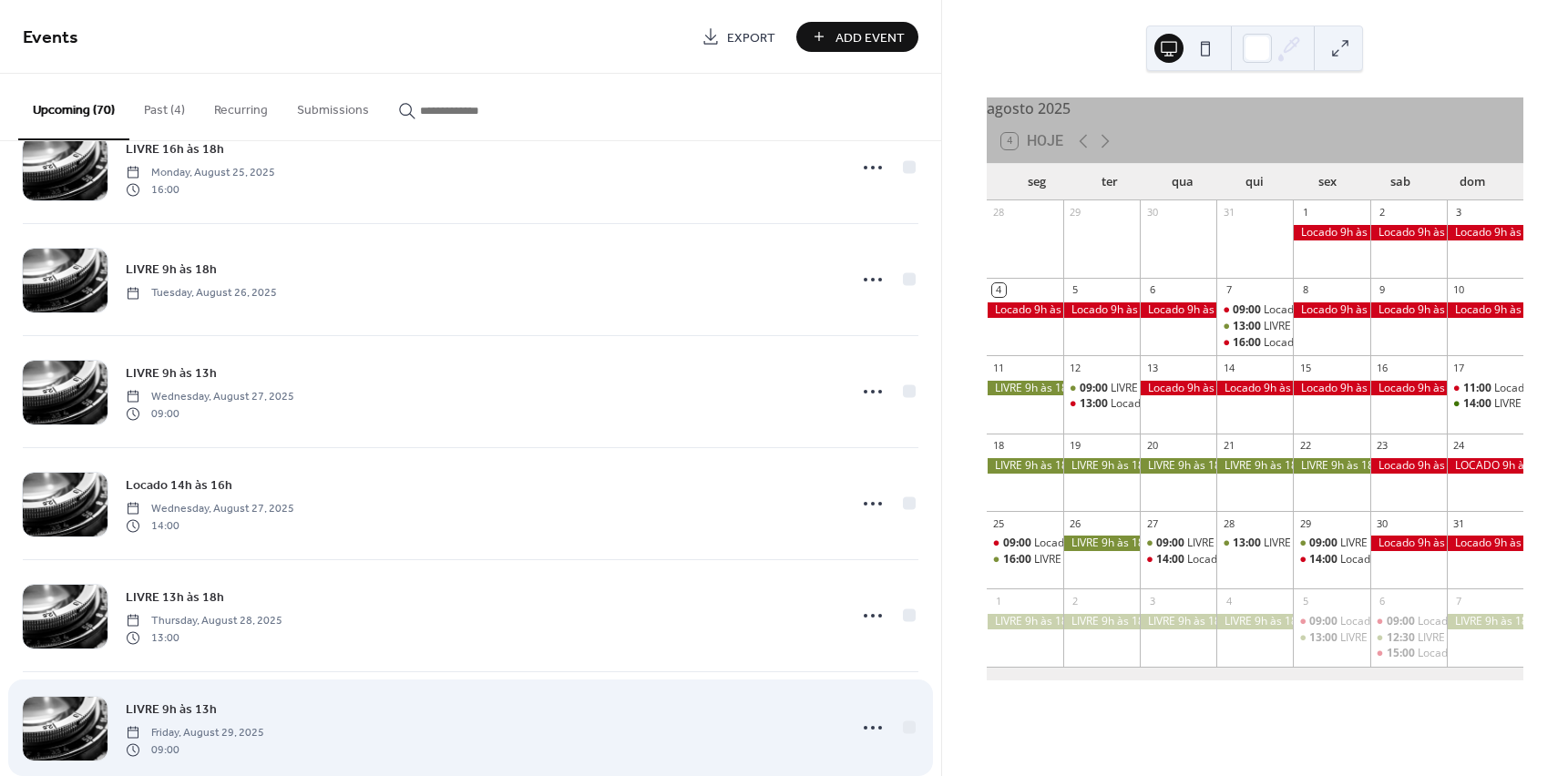 scroll, scrollTop: 3053, scrollLeft: 0, axis: vertical 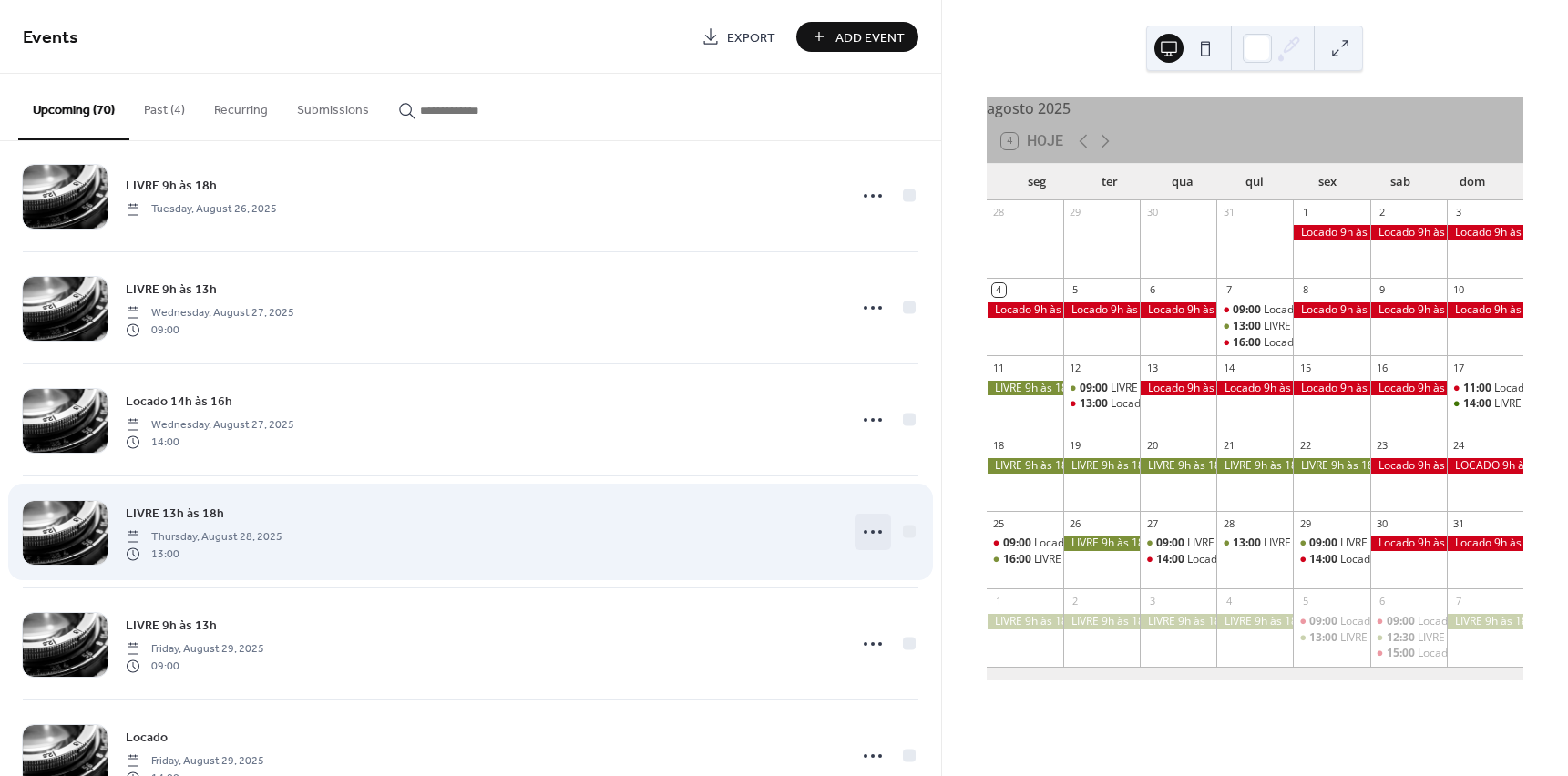 click 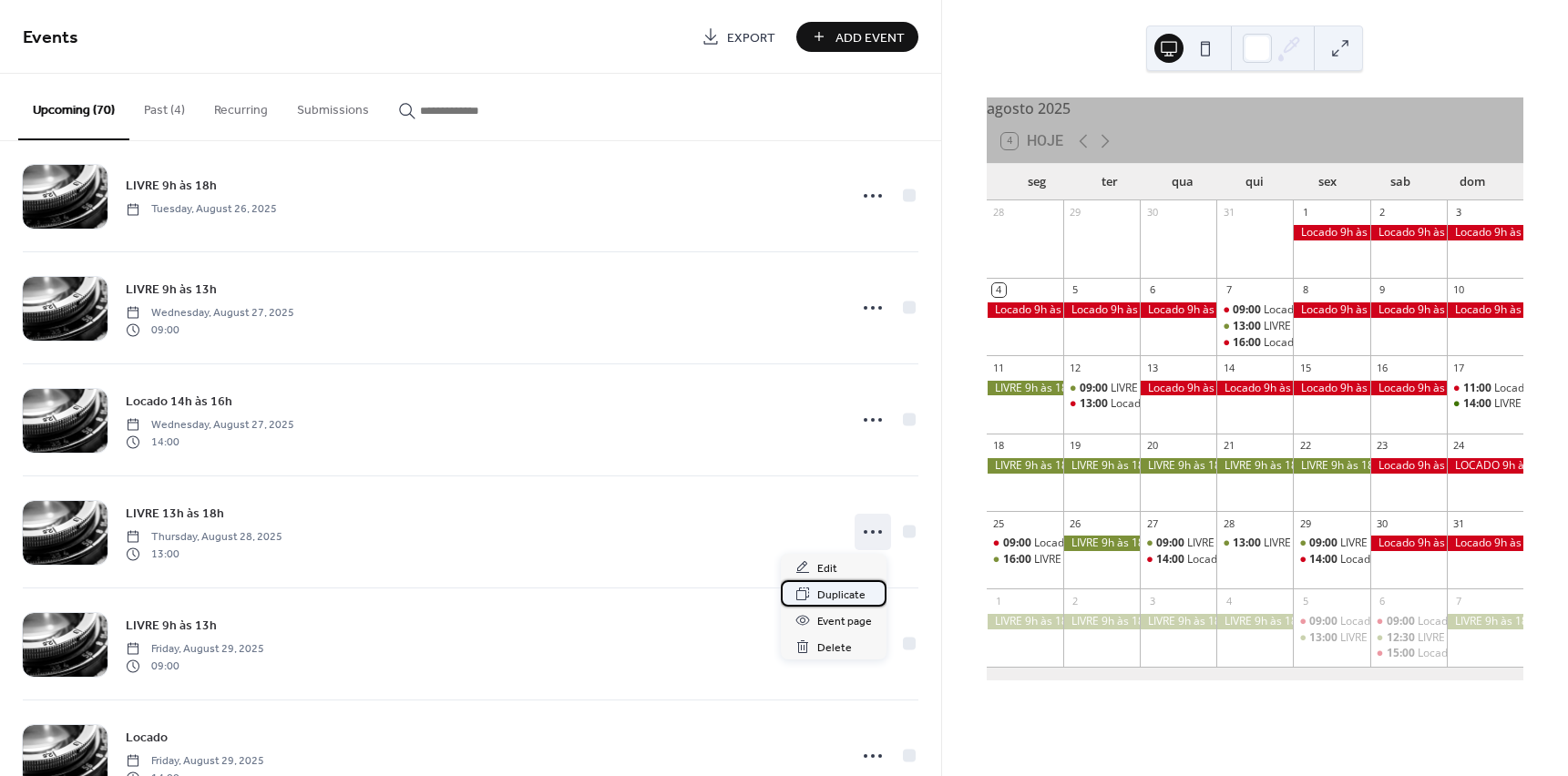 click on "Duplicate" at bounding box center [841, 595] 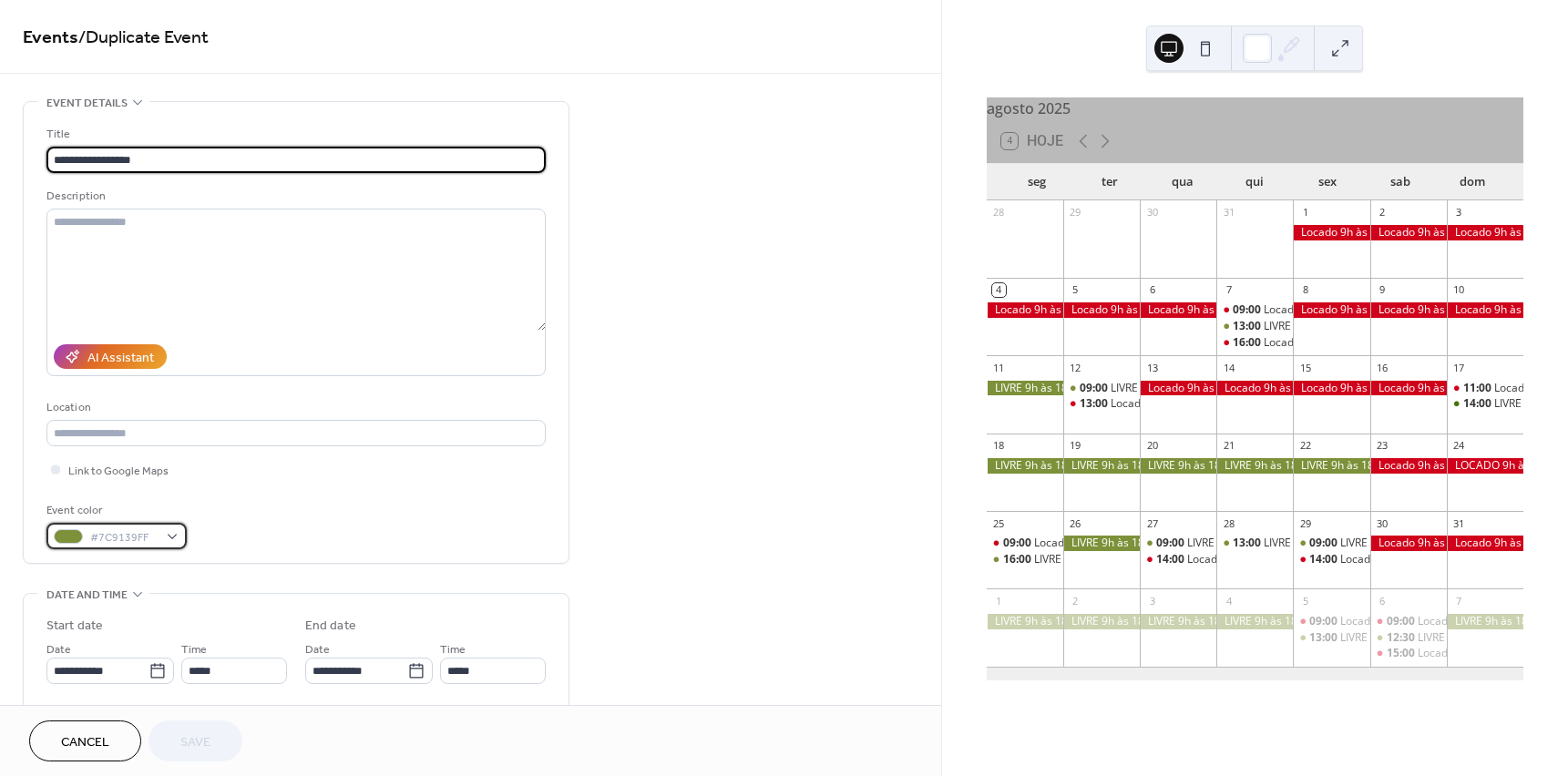 click on "#7C9139FF" at bounding box center (117, 536) 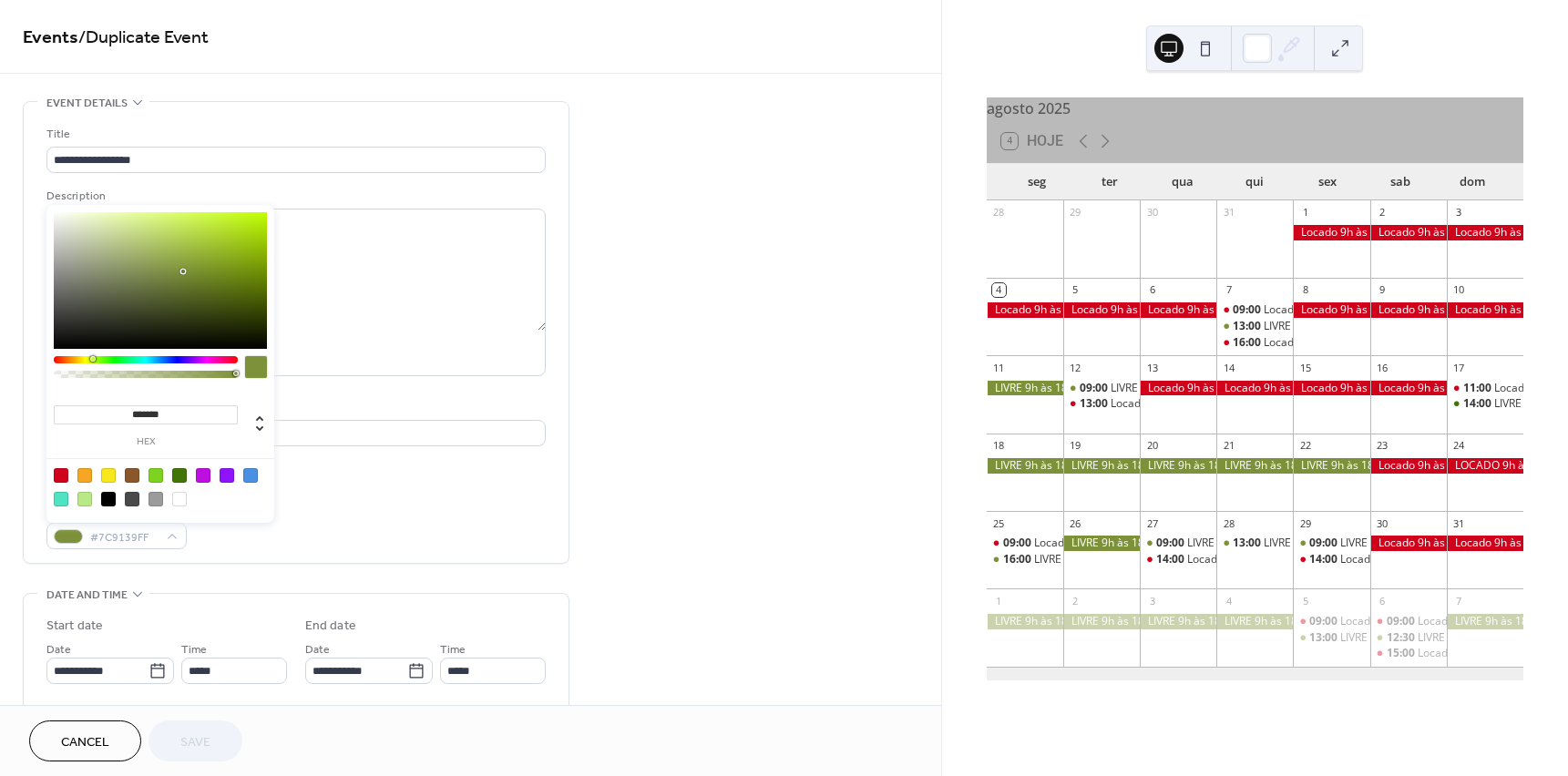 click at bounding box center (61, 475) 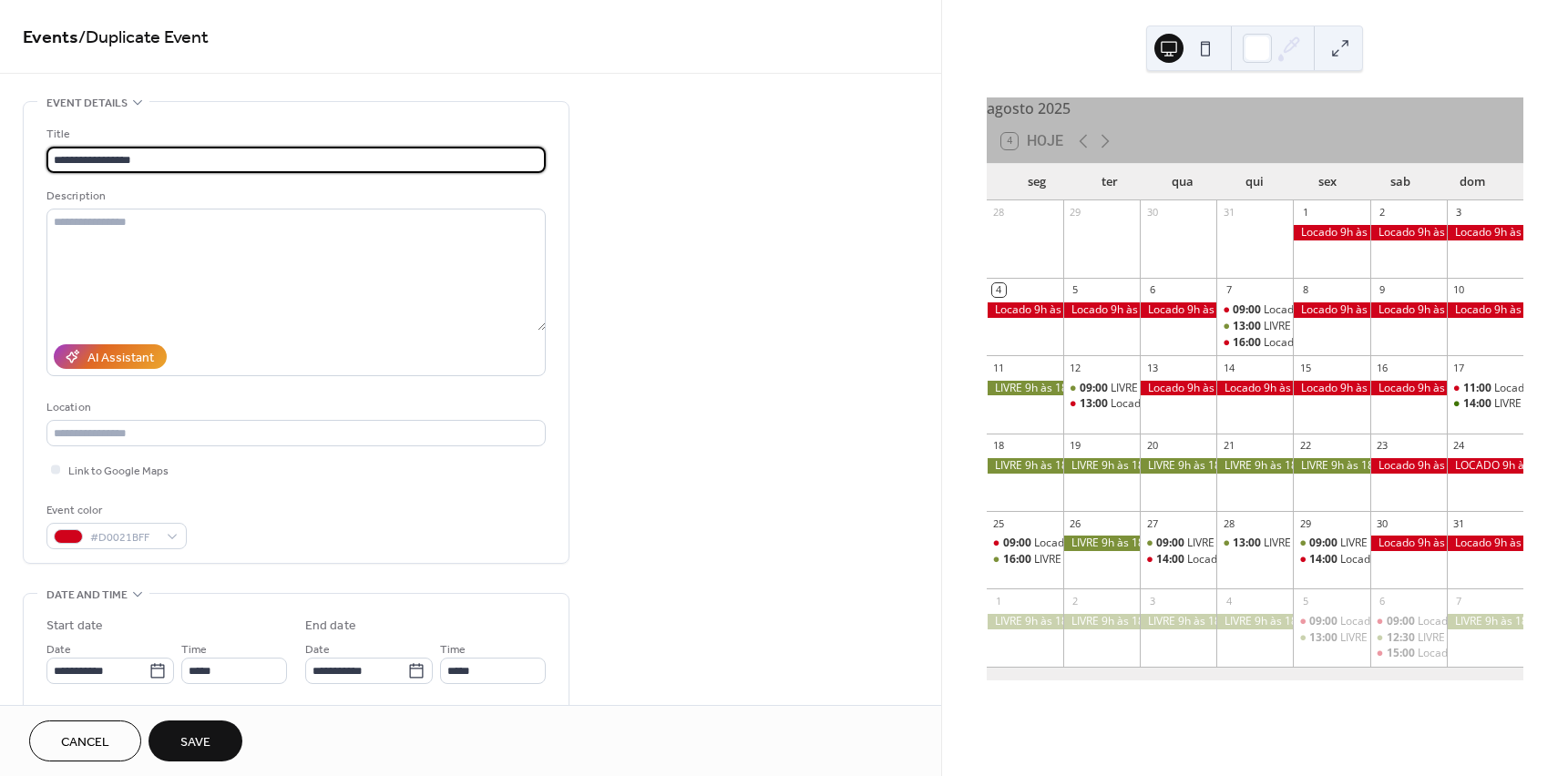 drag, startPoint x: 176, startPoint y: 154, endPoint x: -61, endPoint y: 159, distance: 237.0527 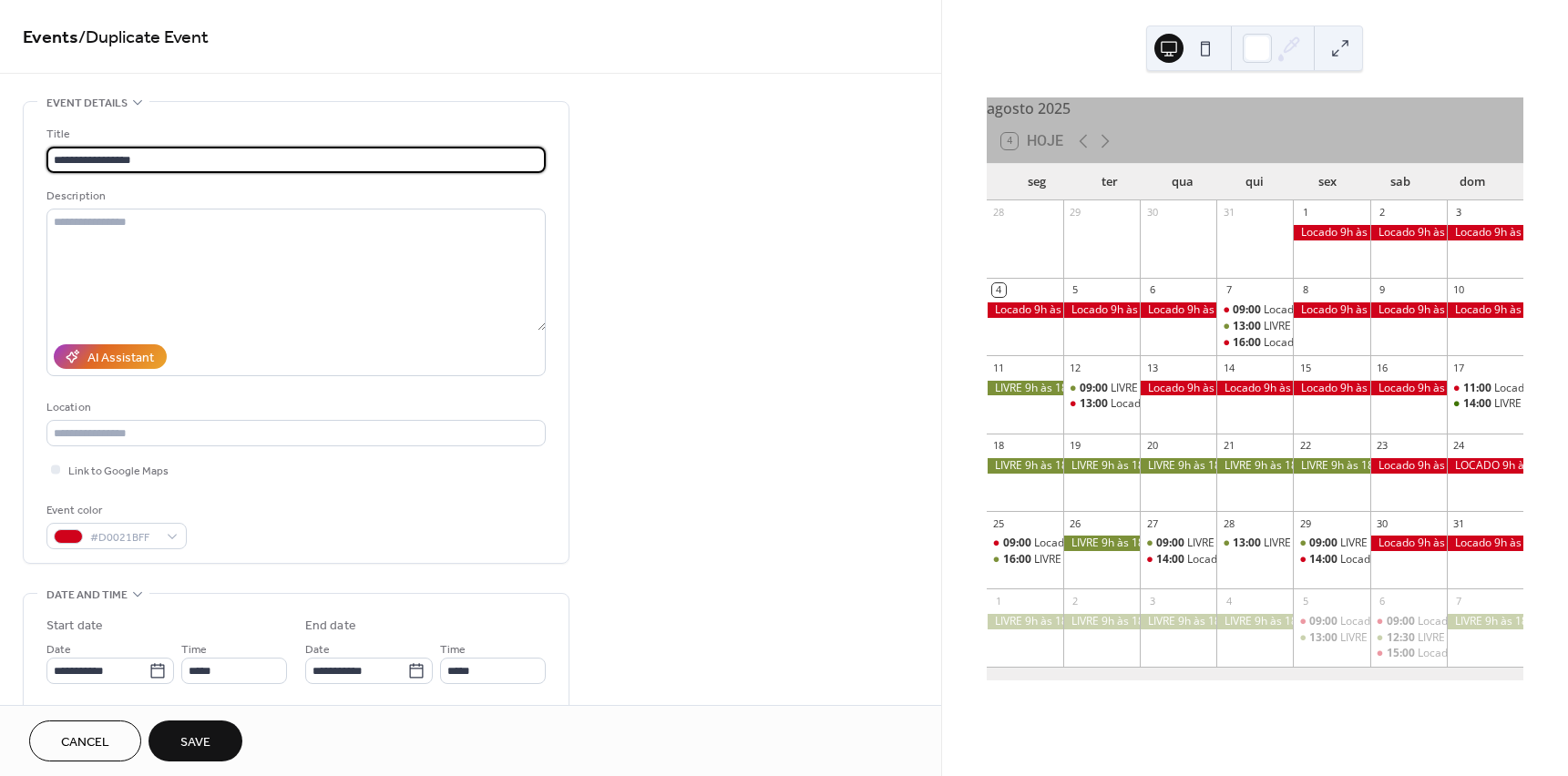 click on "**********" at bounding box center (784, 388) 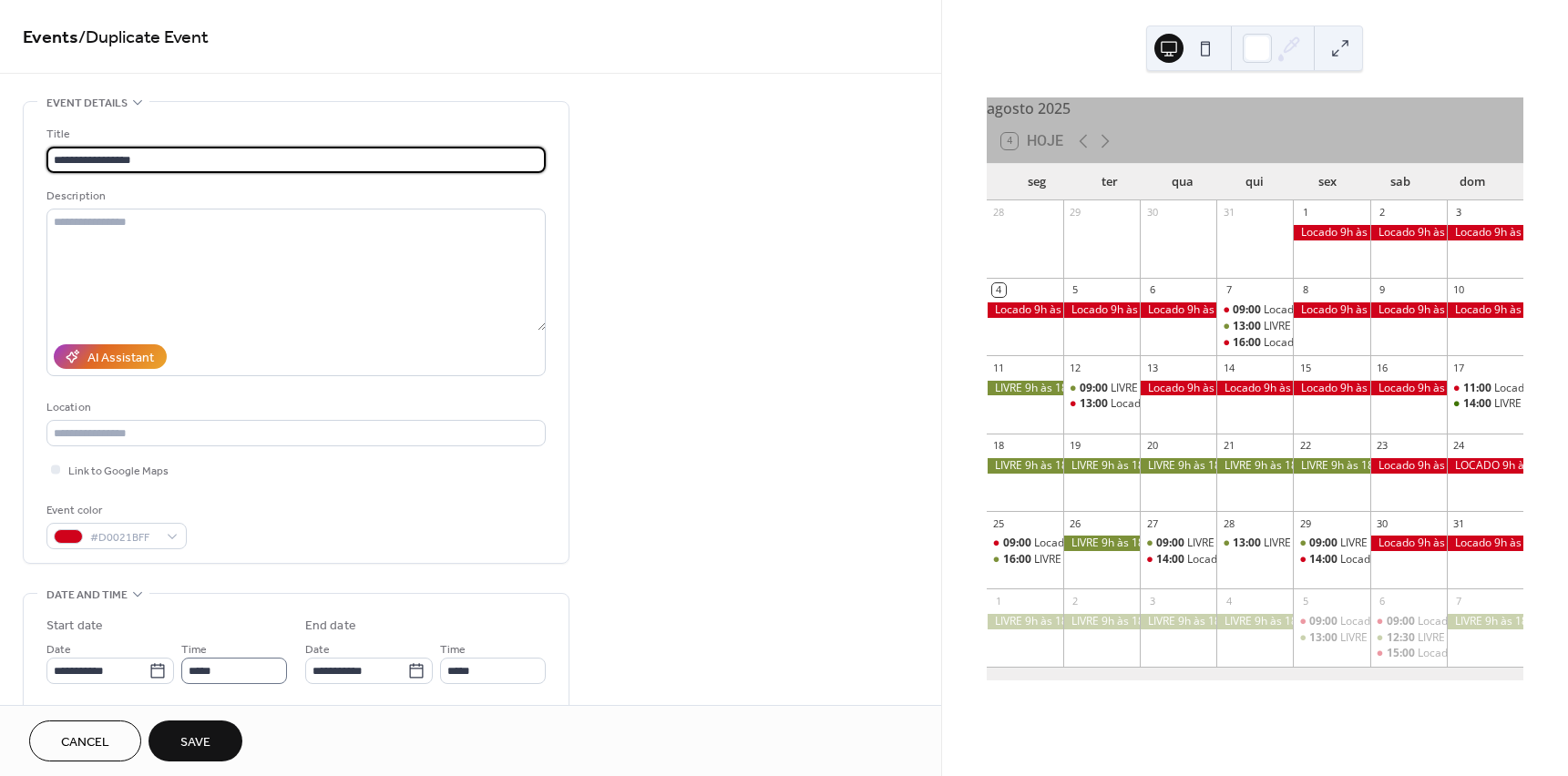 type on "**********" 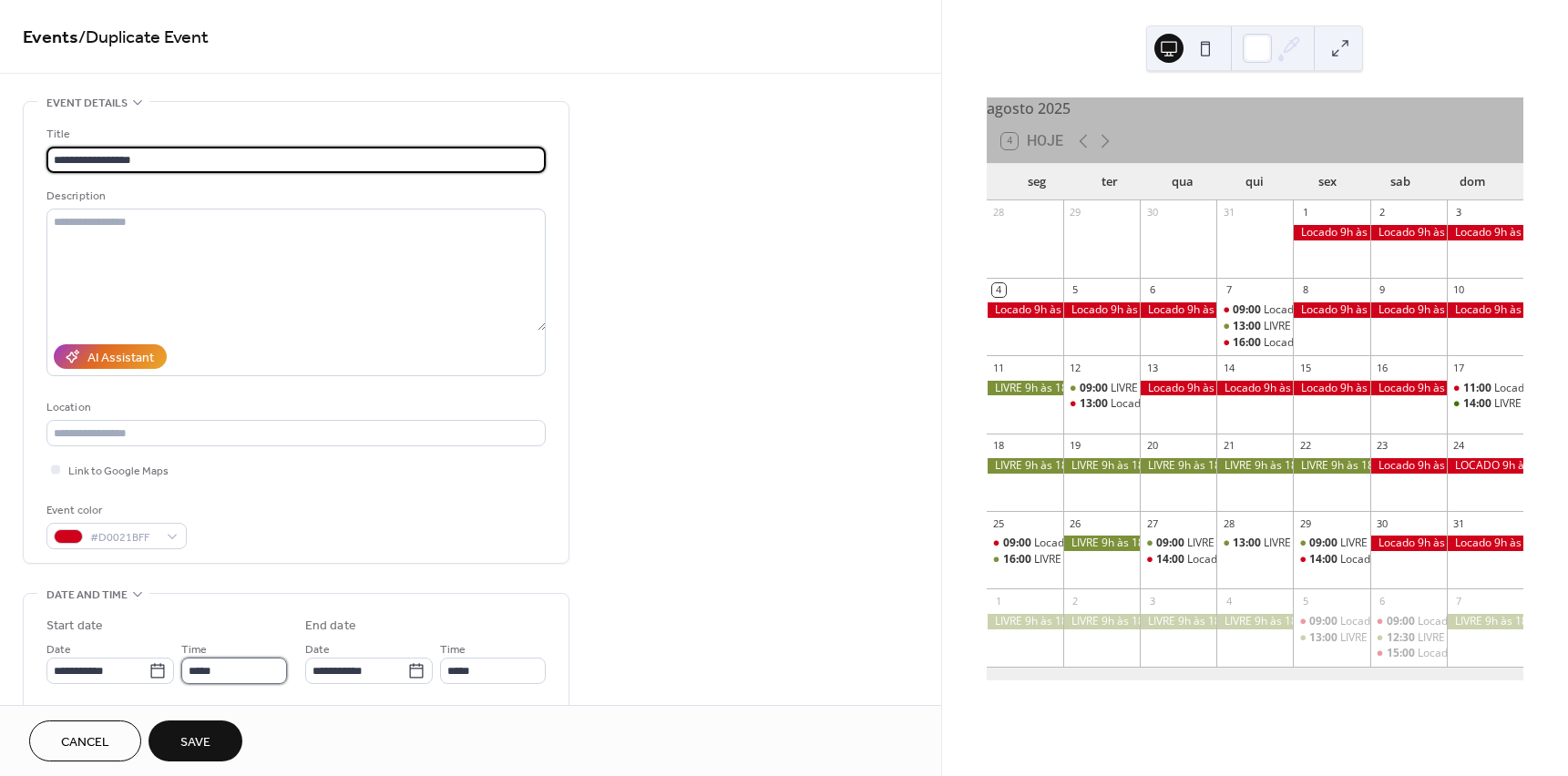click on "*****" at bounding box center [234, 670] 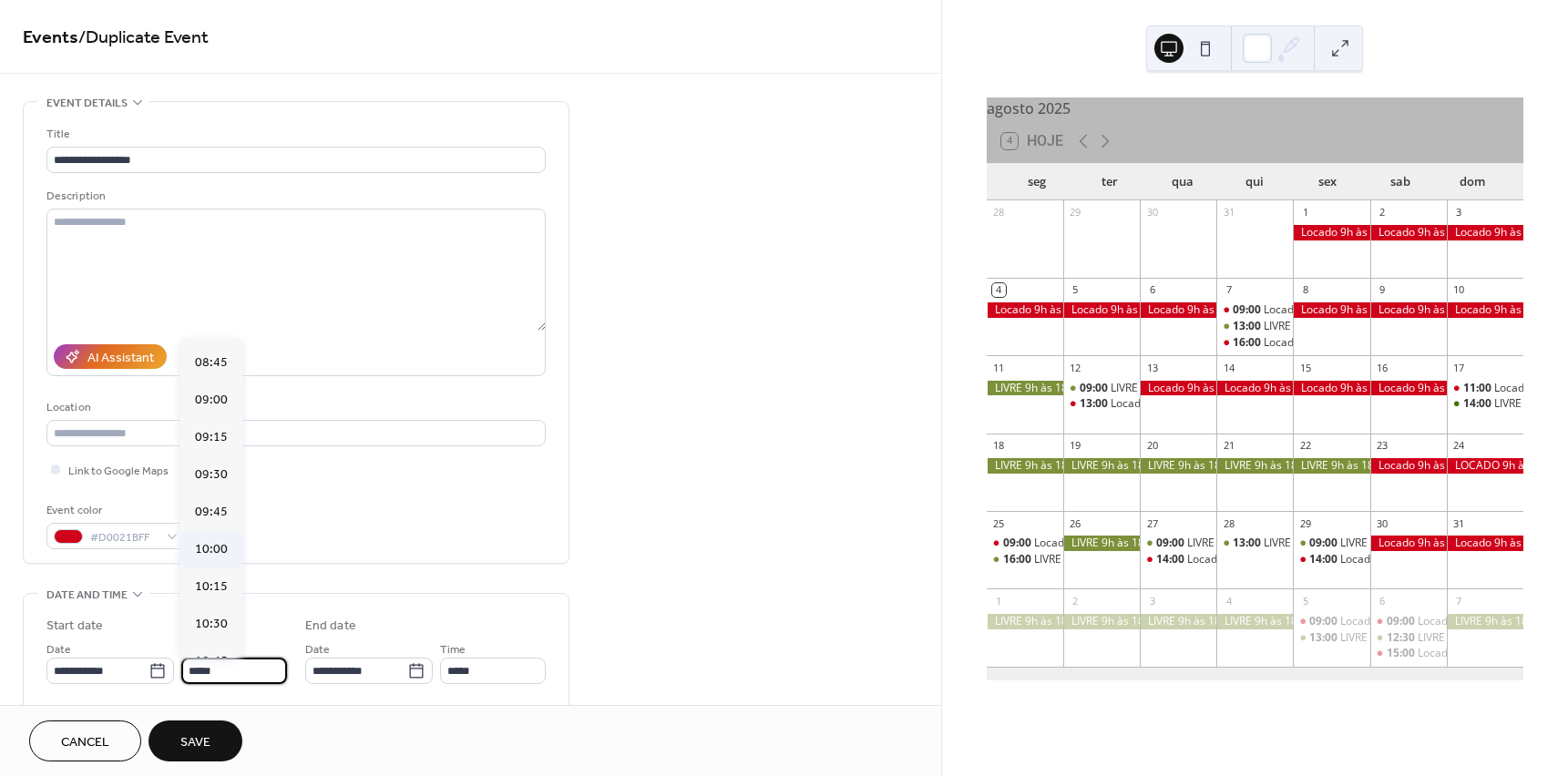 scroll, scrollTop: 1304, scrollLeft: 0, axis: vertical 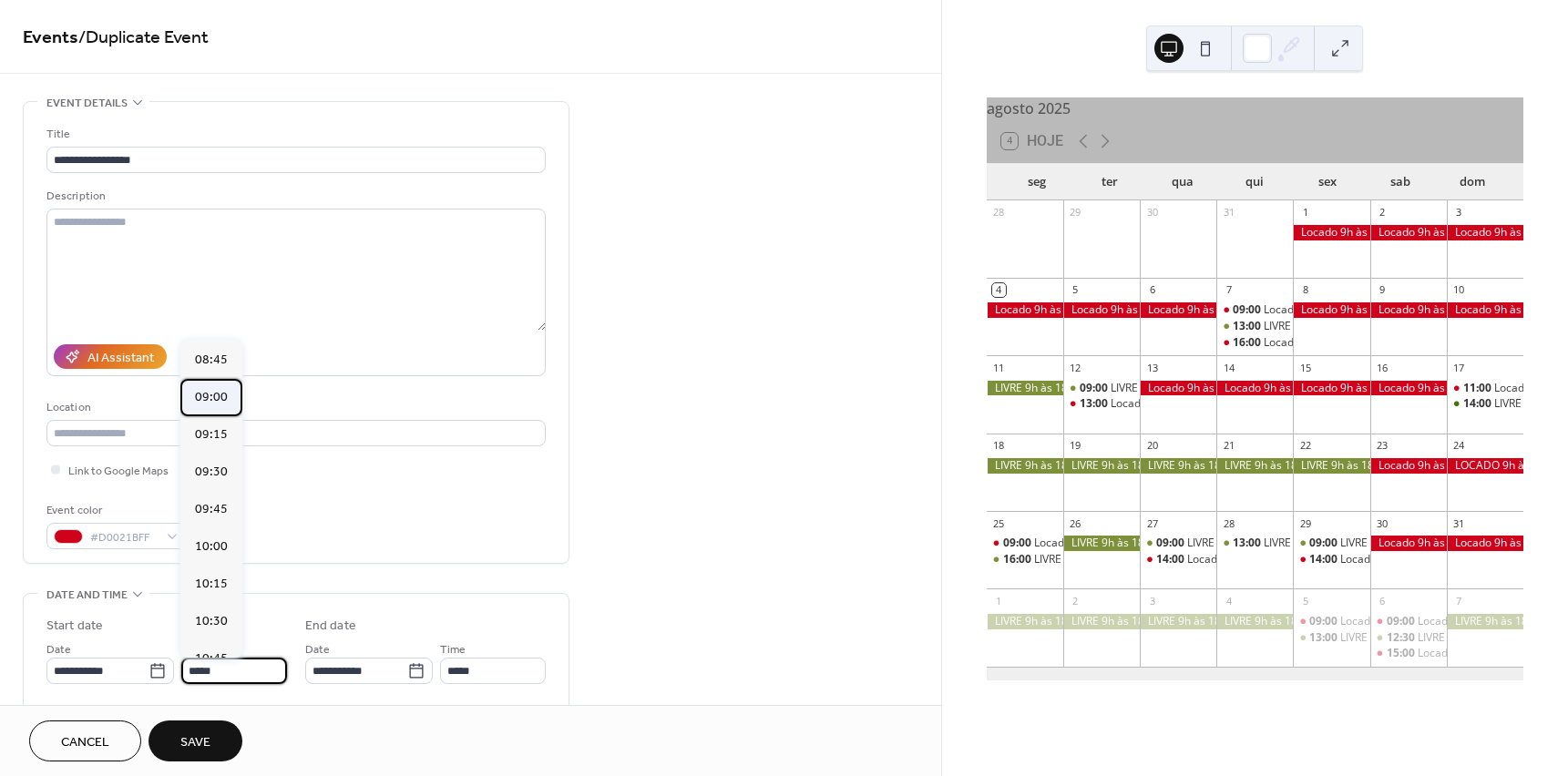 click on "09:00" at bounding box center [211, 397] 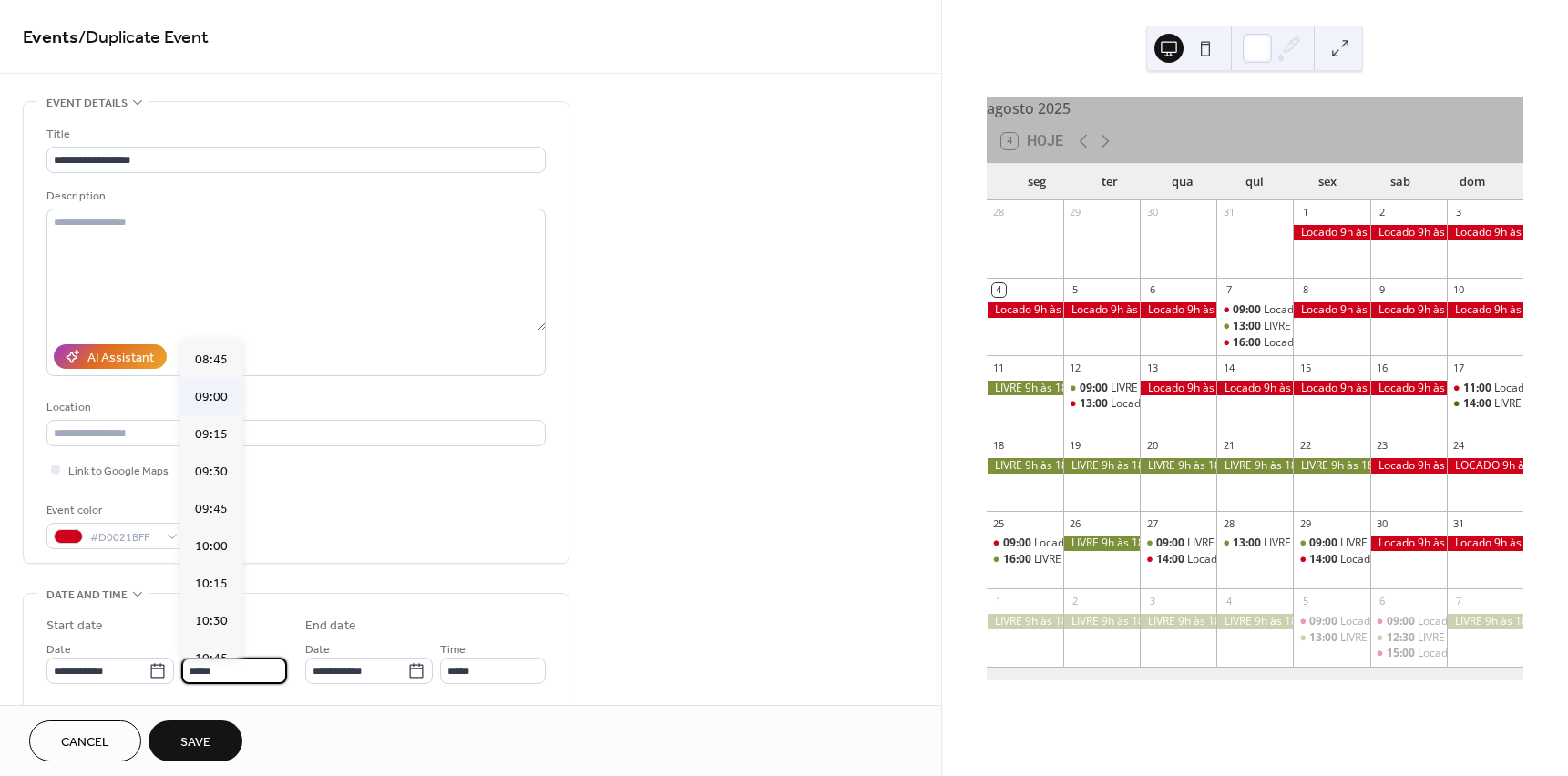 type on "*****" 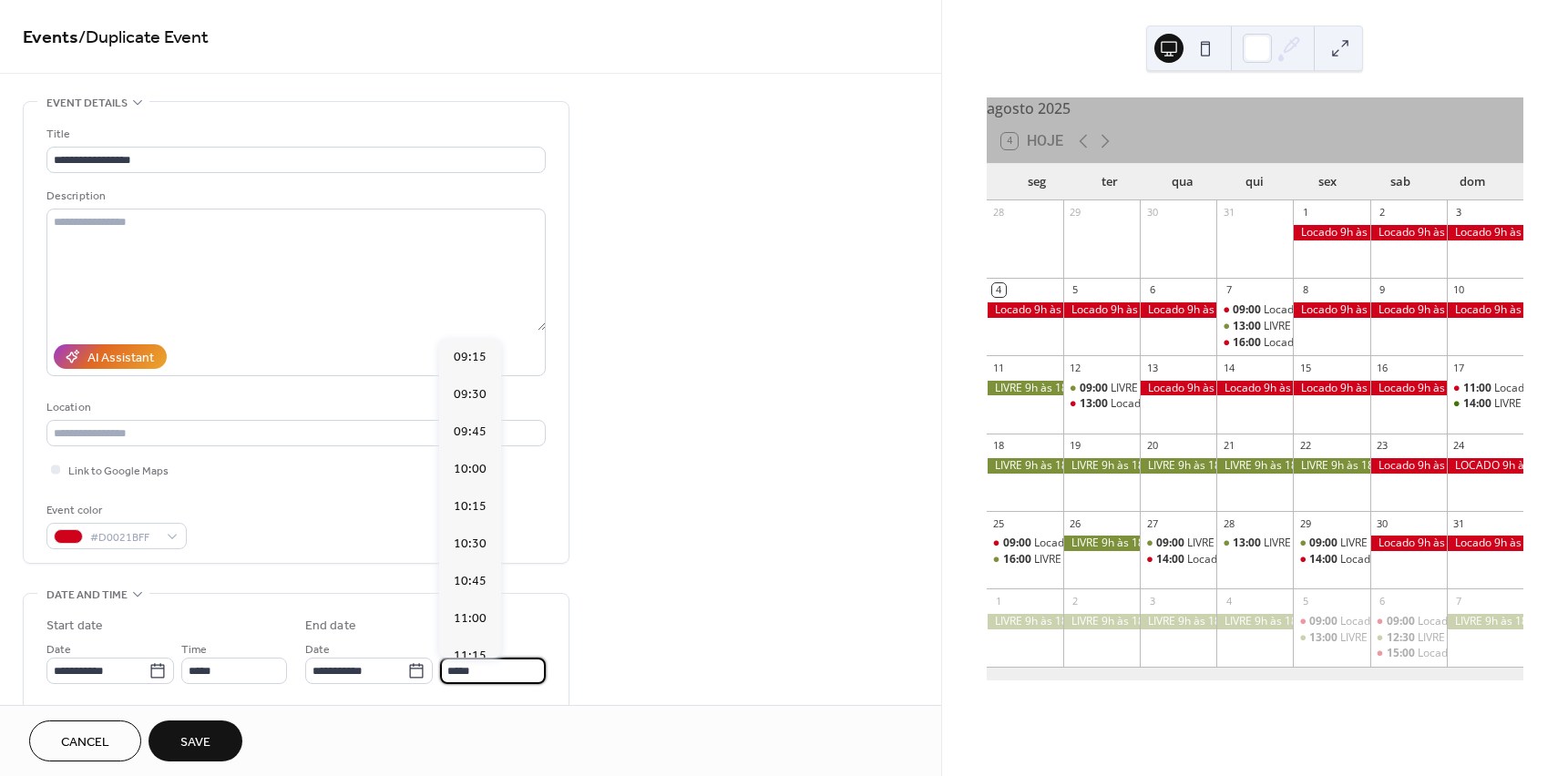 click on "*****" at bounding box center (493, 670) 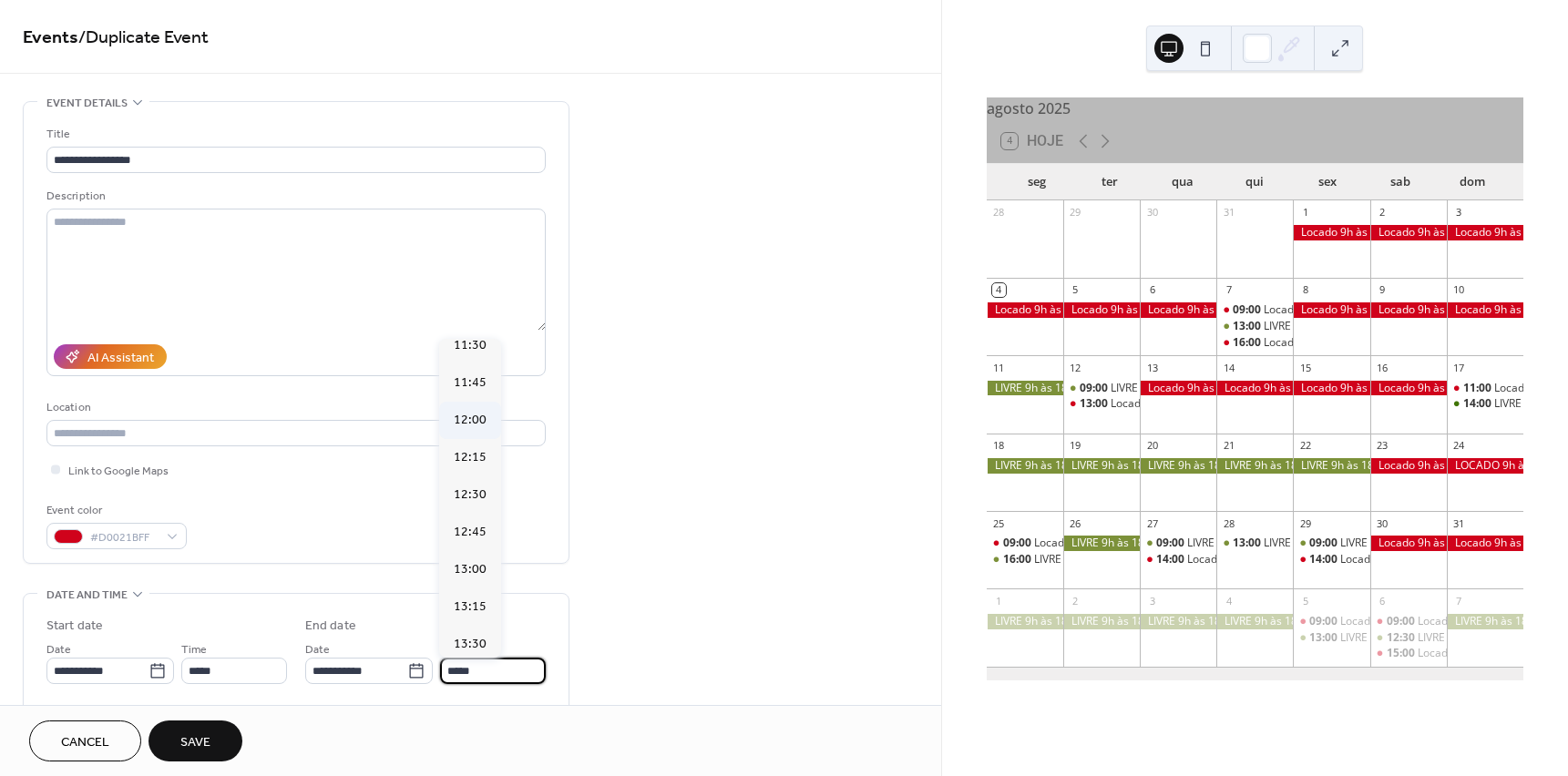 scroll, scrollTop: 345, scrollLeft: 0, axis: vertical 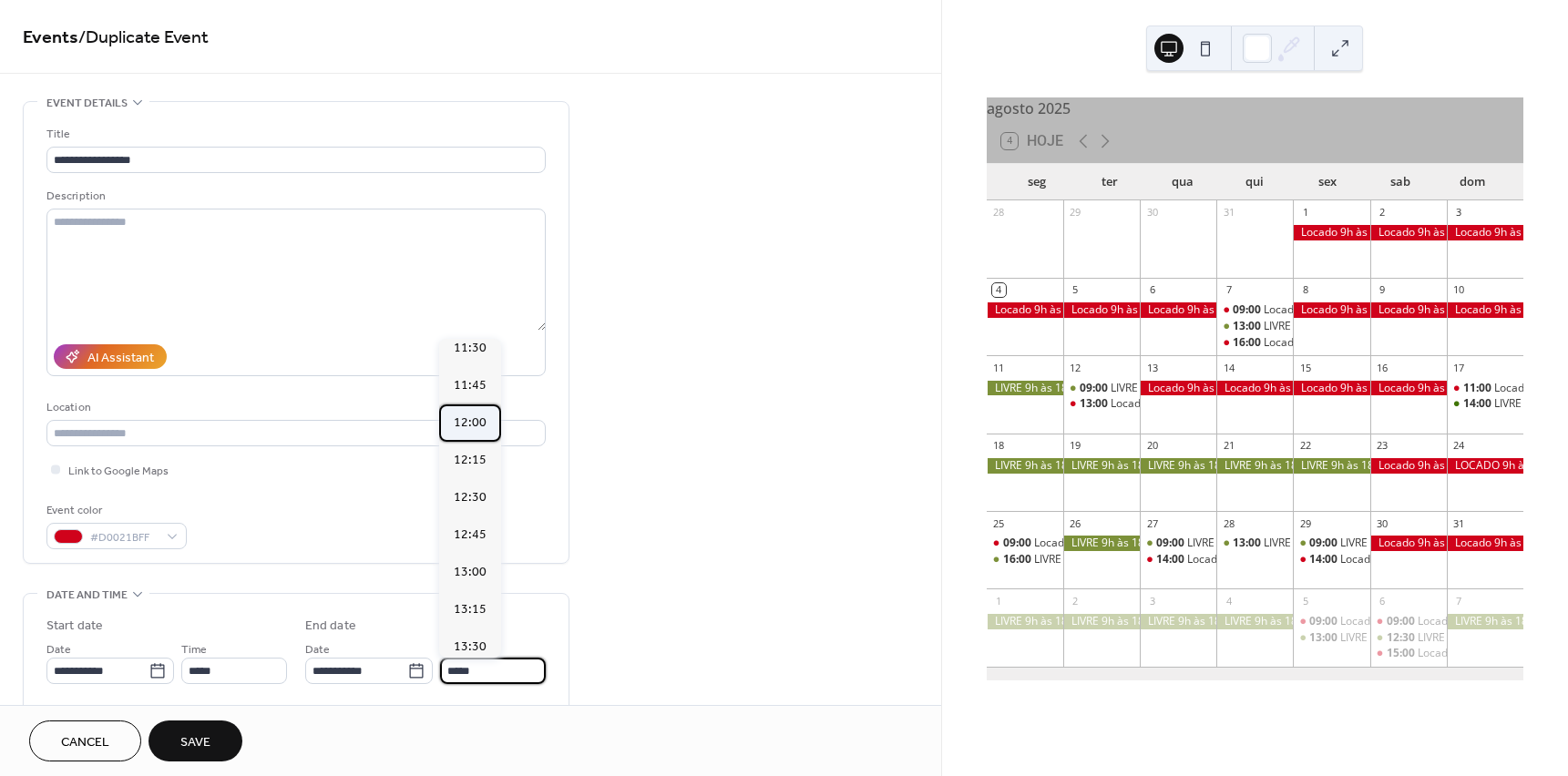 click on "12:00" at bounding box center [470, 423] 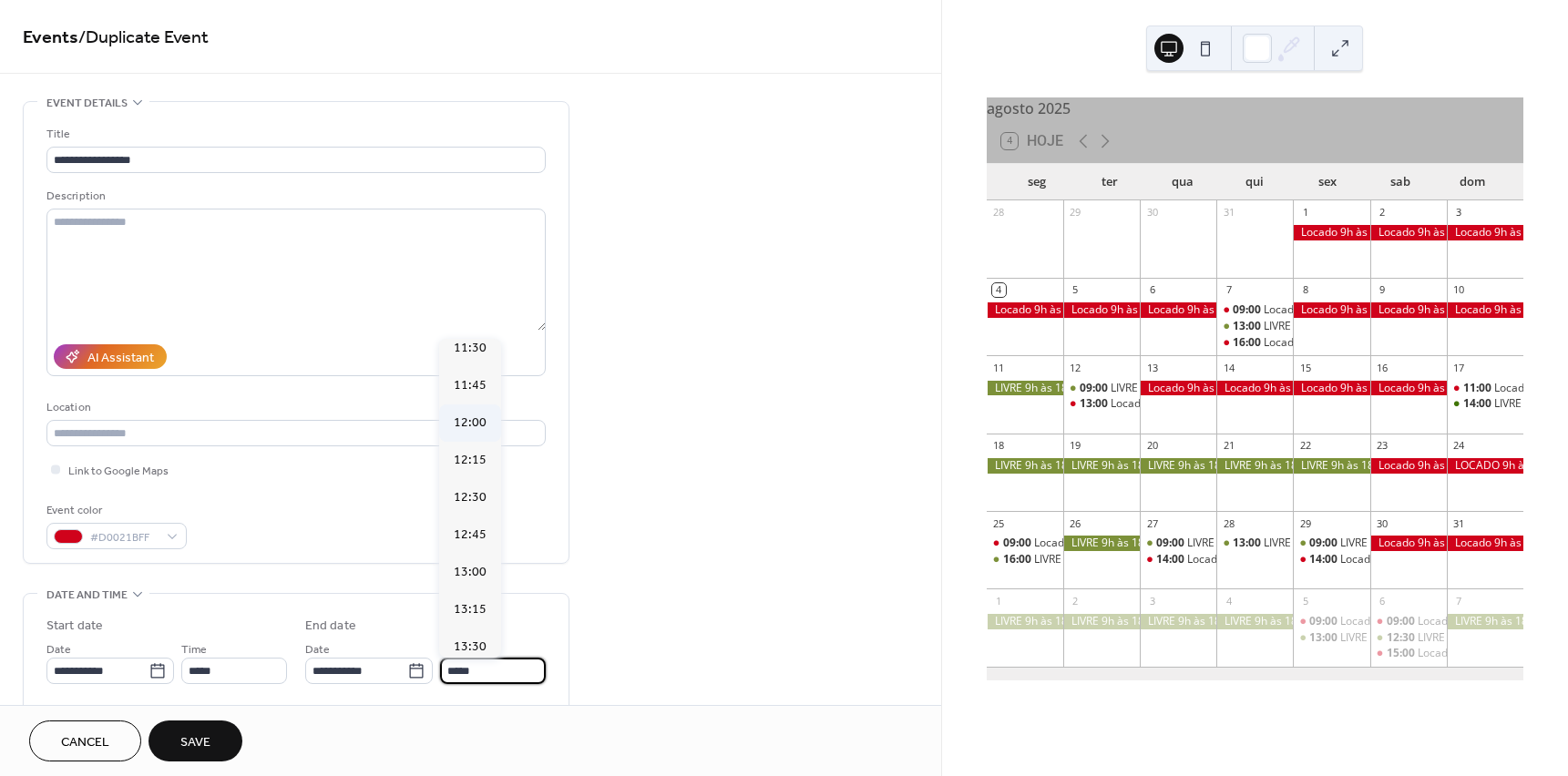 type on "*****" 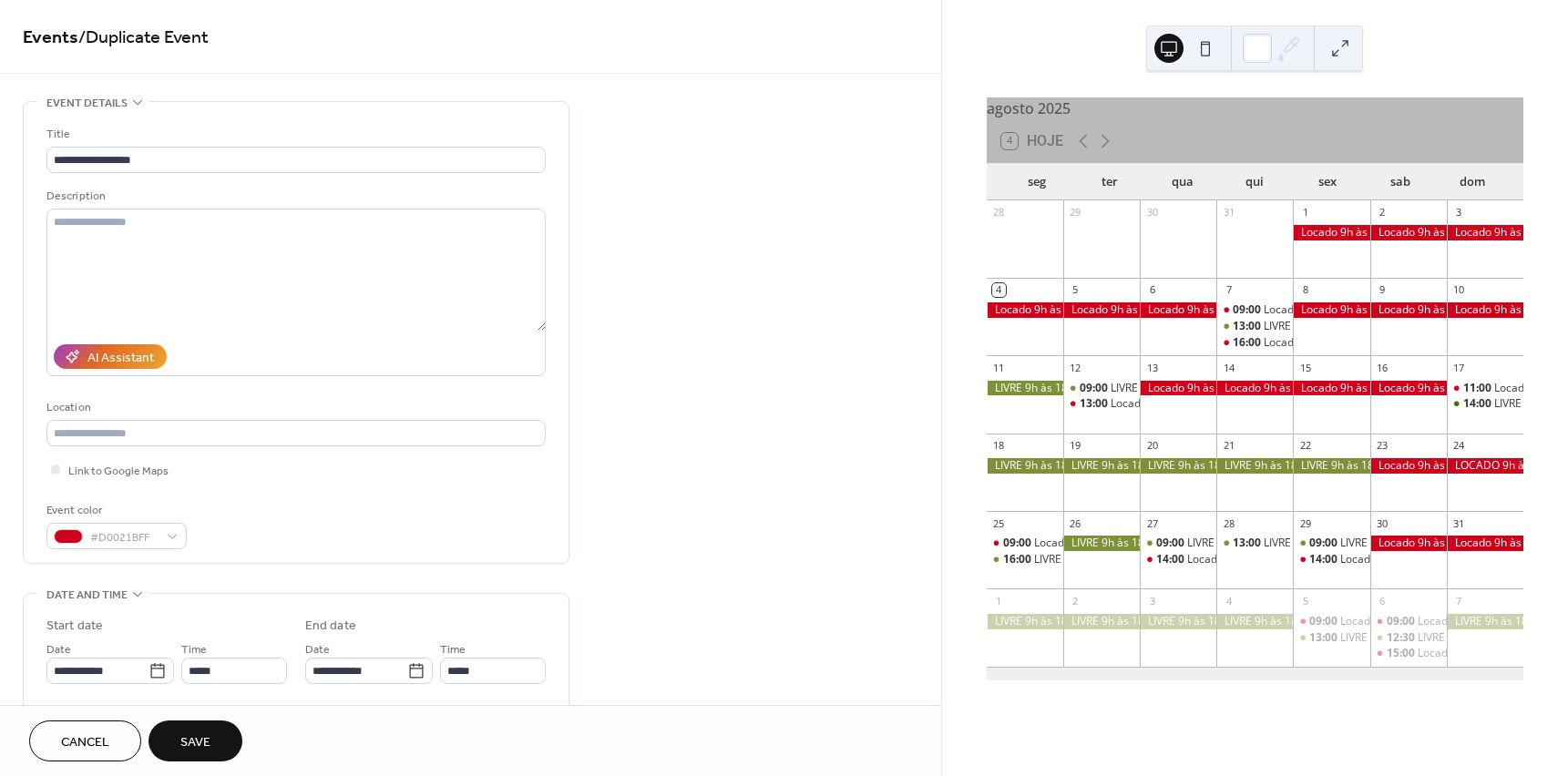 click on "Save" at bounding box center (195, 742) 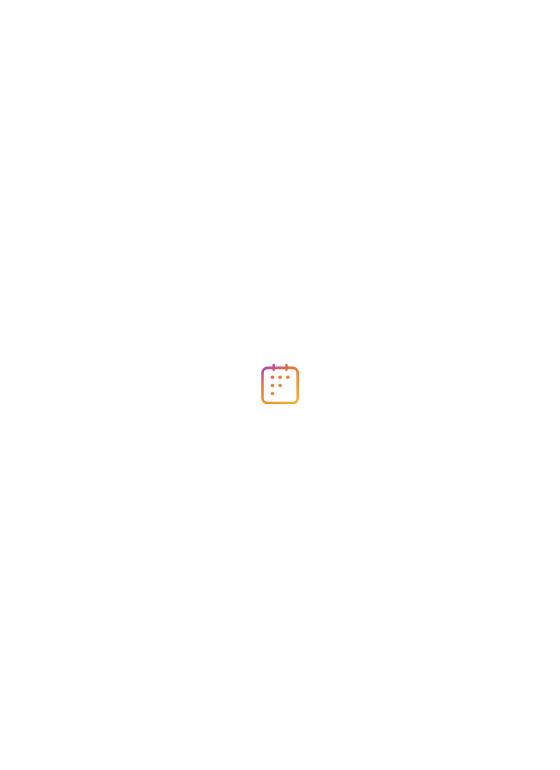 scroll, scrollTop: 0, scrollLeft: 0, axis: both 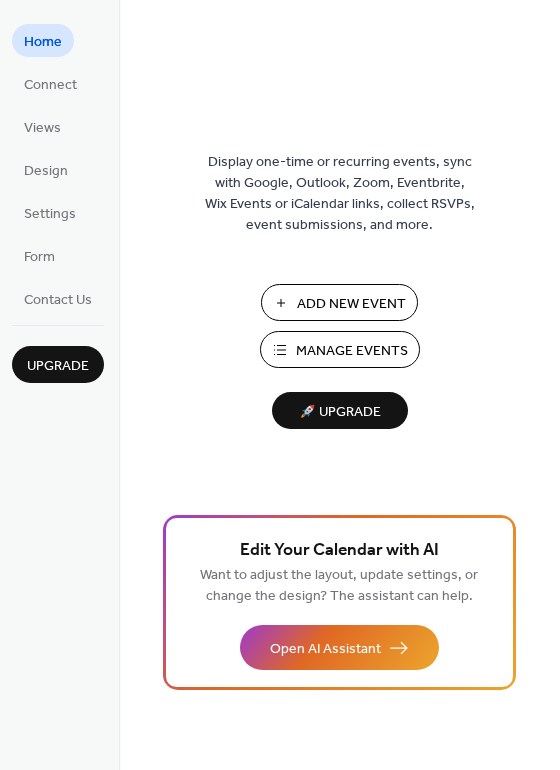 click on "Manage Events" at bounding box center (352, 351) 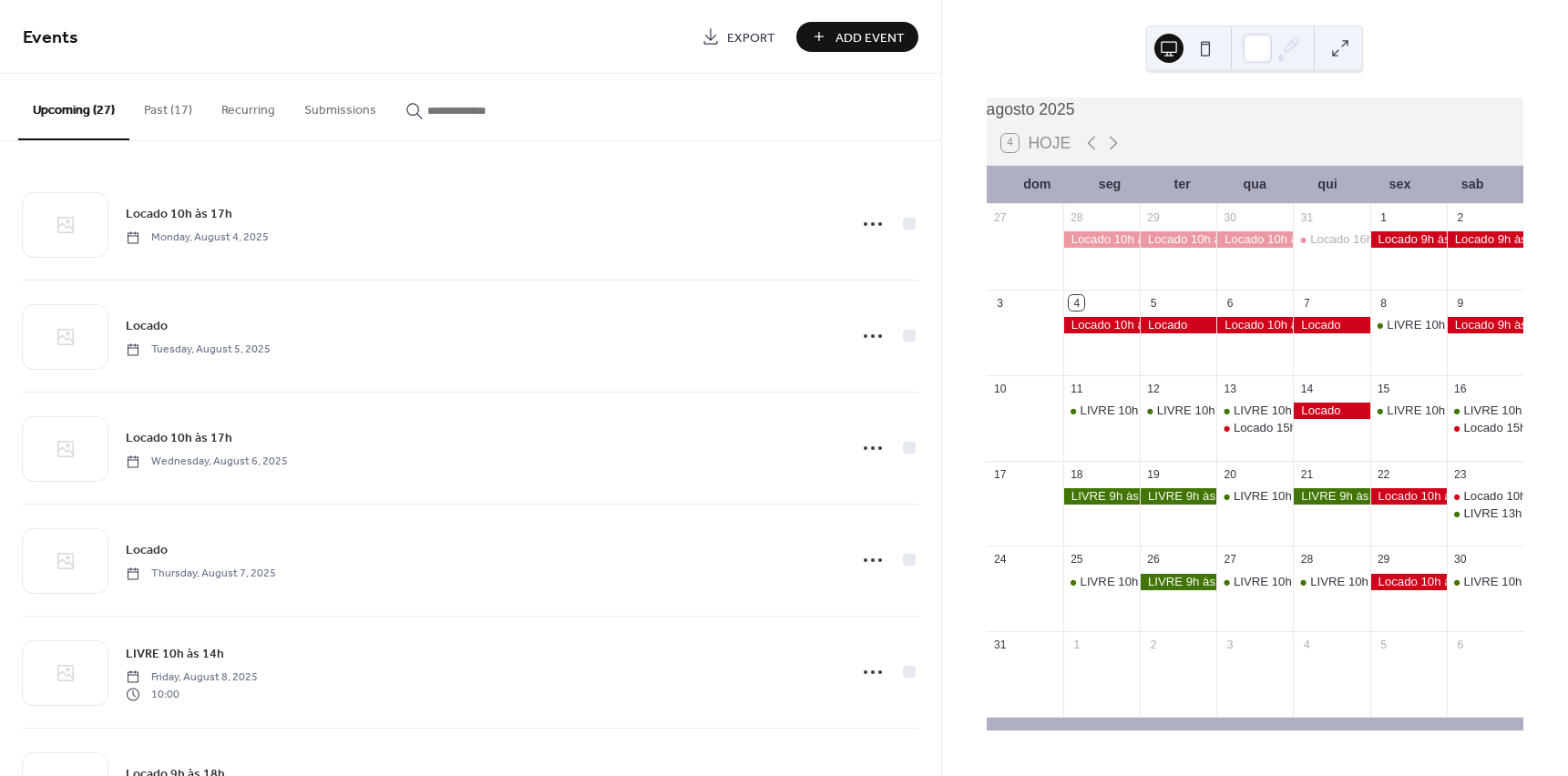 scroll, scrollTop: 0, scrollLeft: 0, axis: both 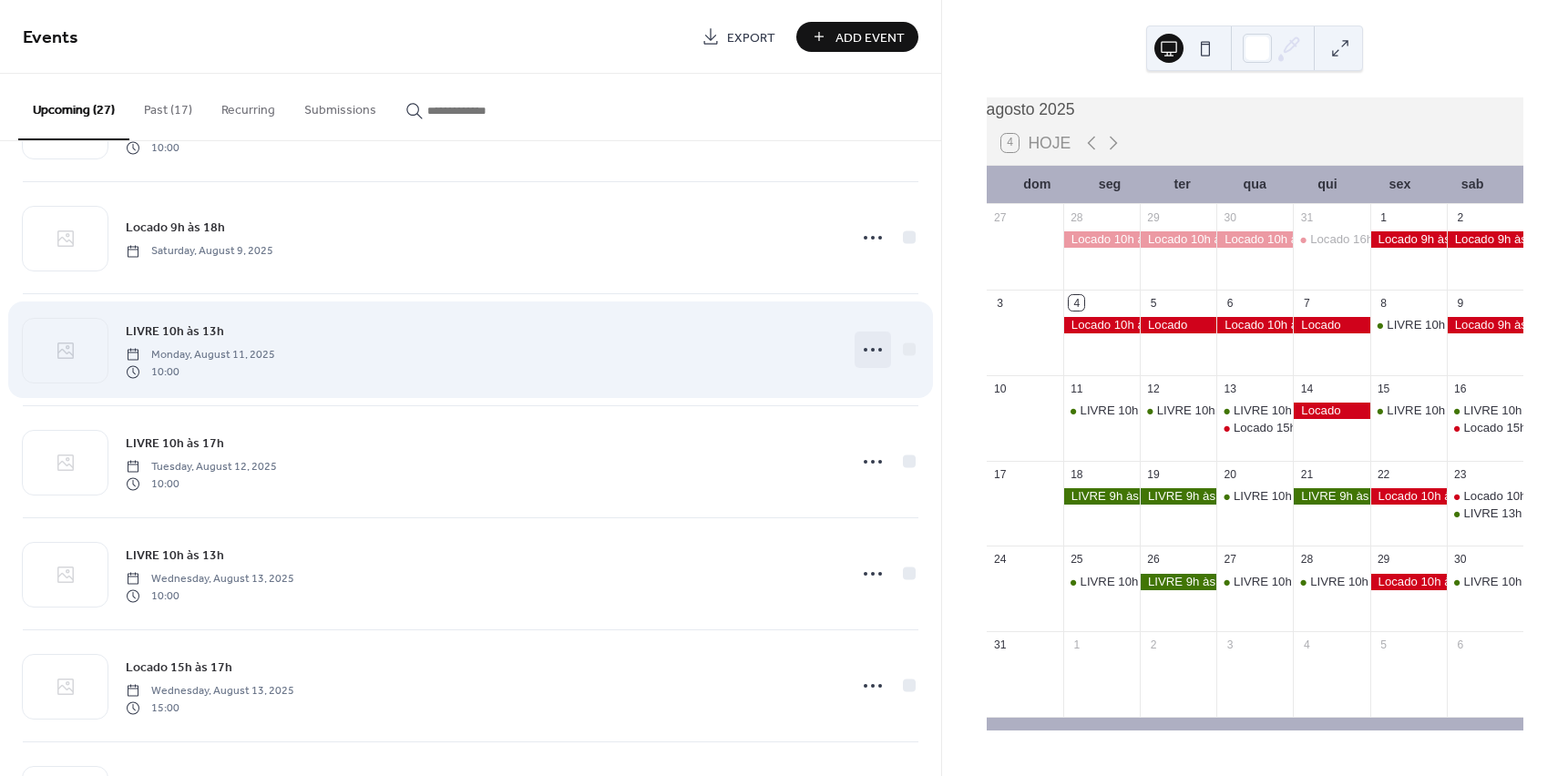 click 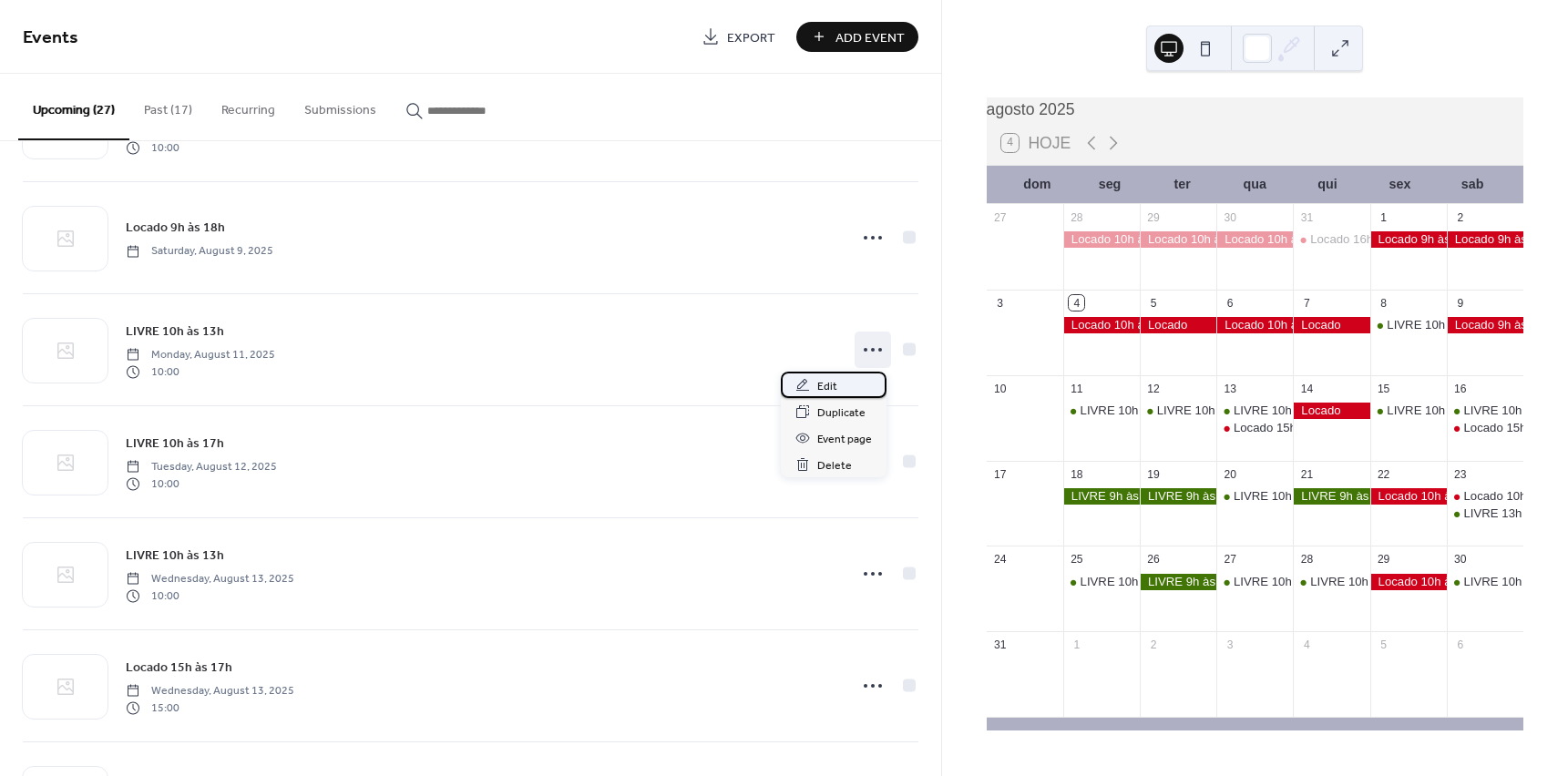 click on "Edit" at bounding box center [827, 386] 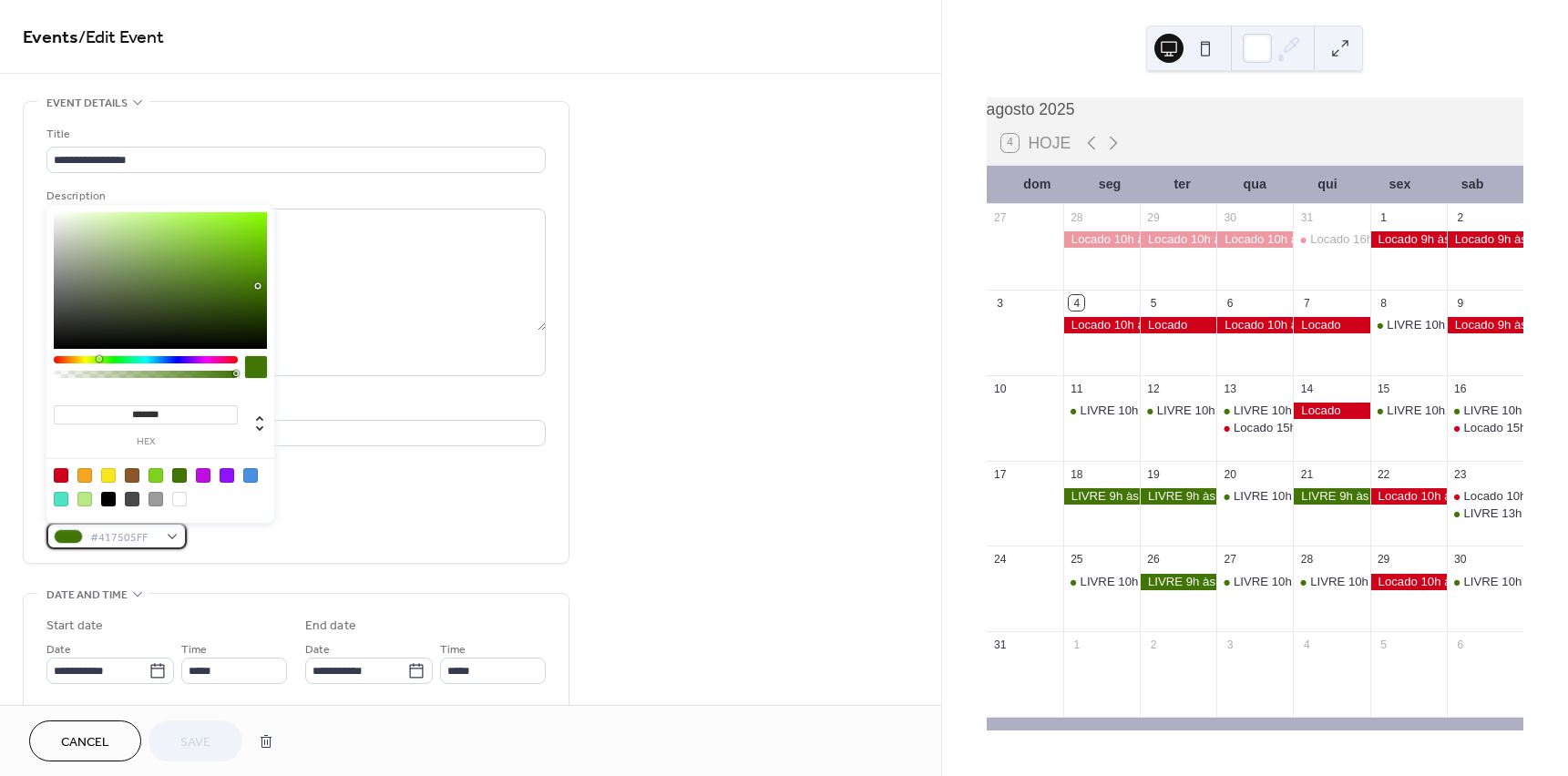click on "#417505FF" at bounding box center (117, 536) 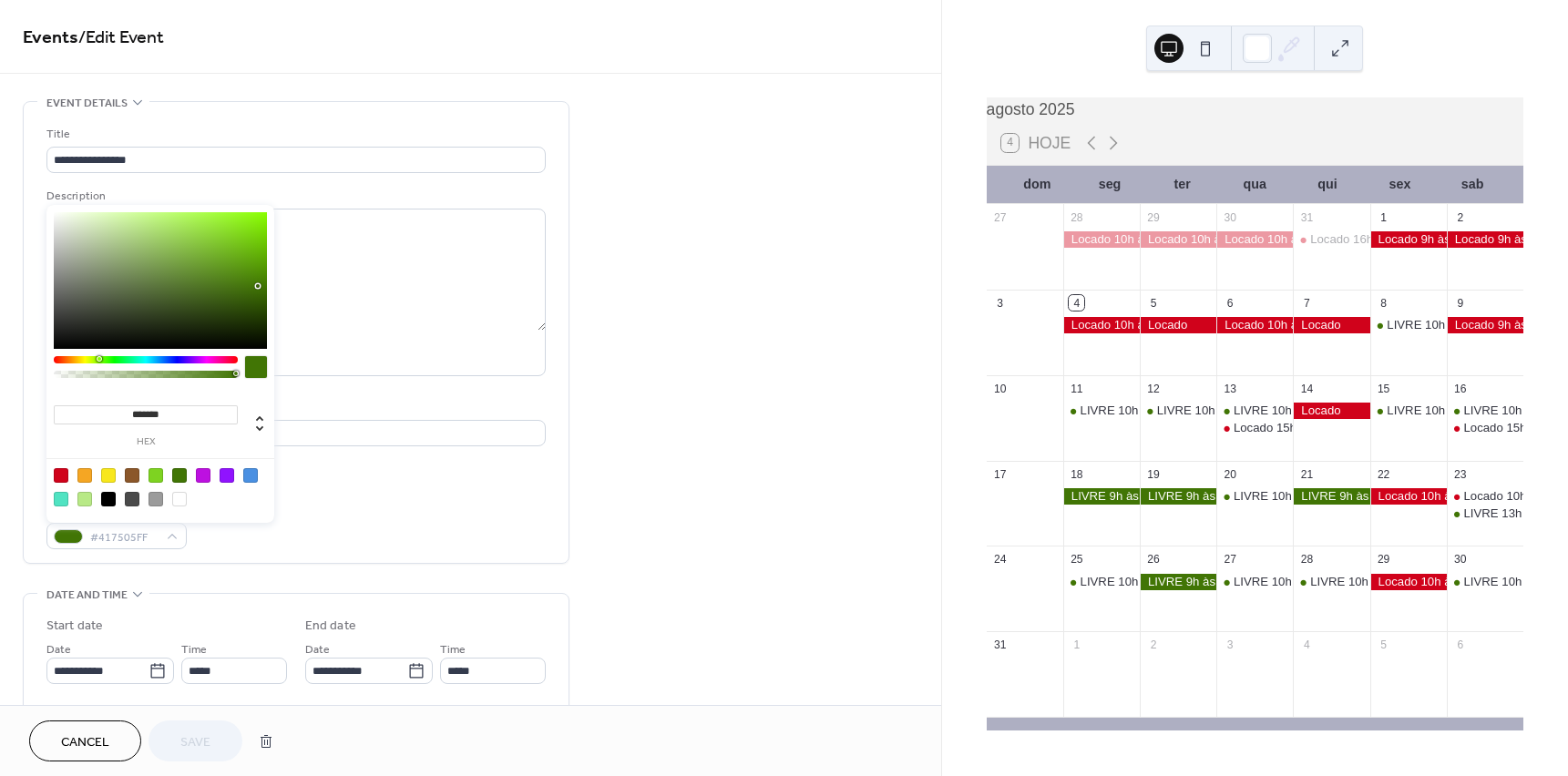 click at bounding box center (61, 475) 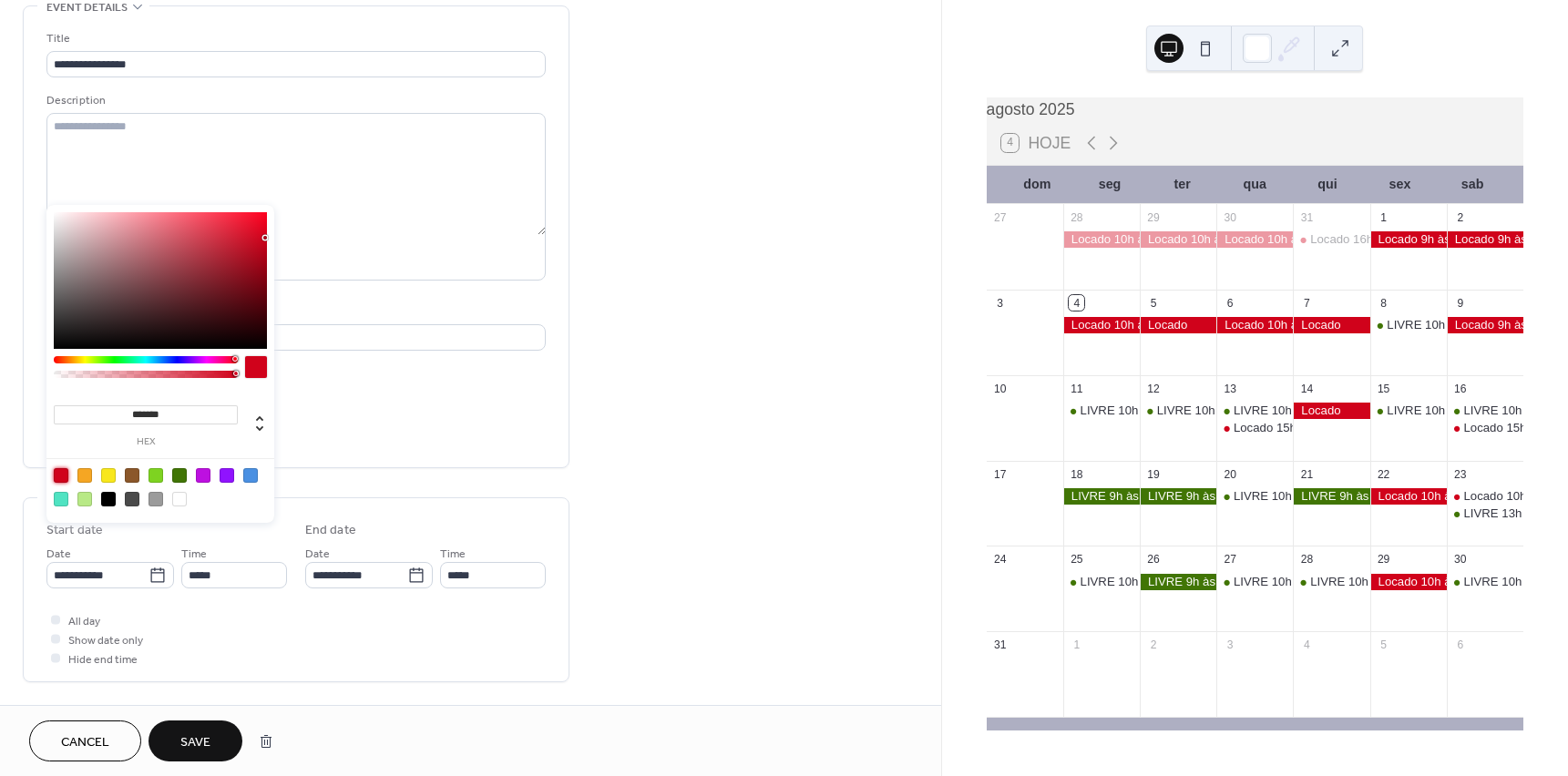 scroll, scrollTop: 91, scrollLeft: 0, axis: vertical 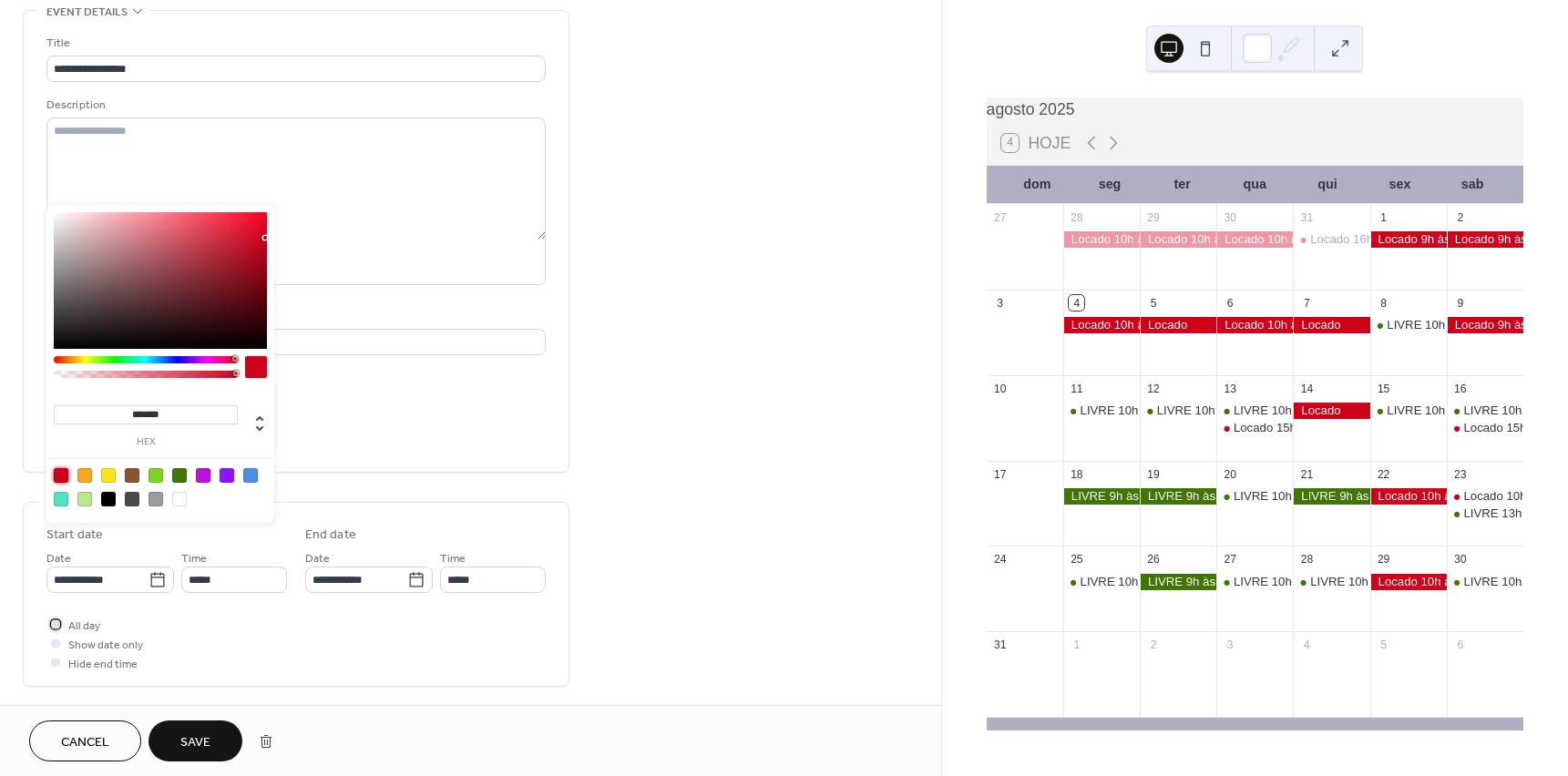 click at bounding box center (56, 624) 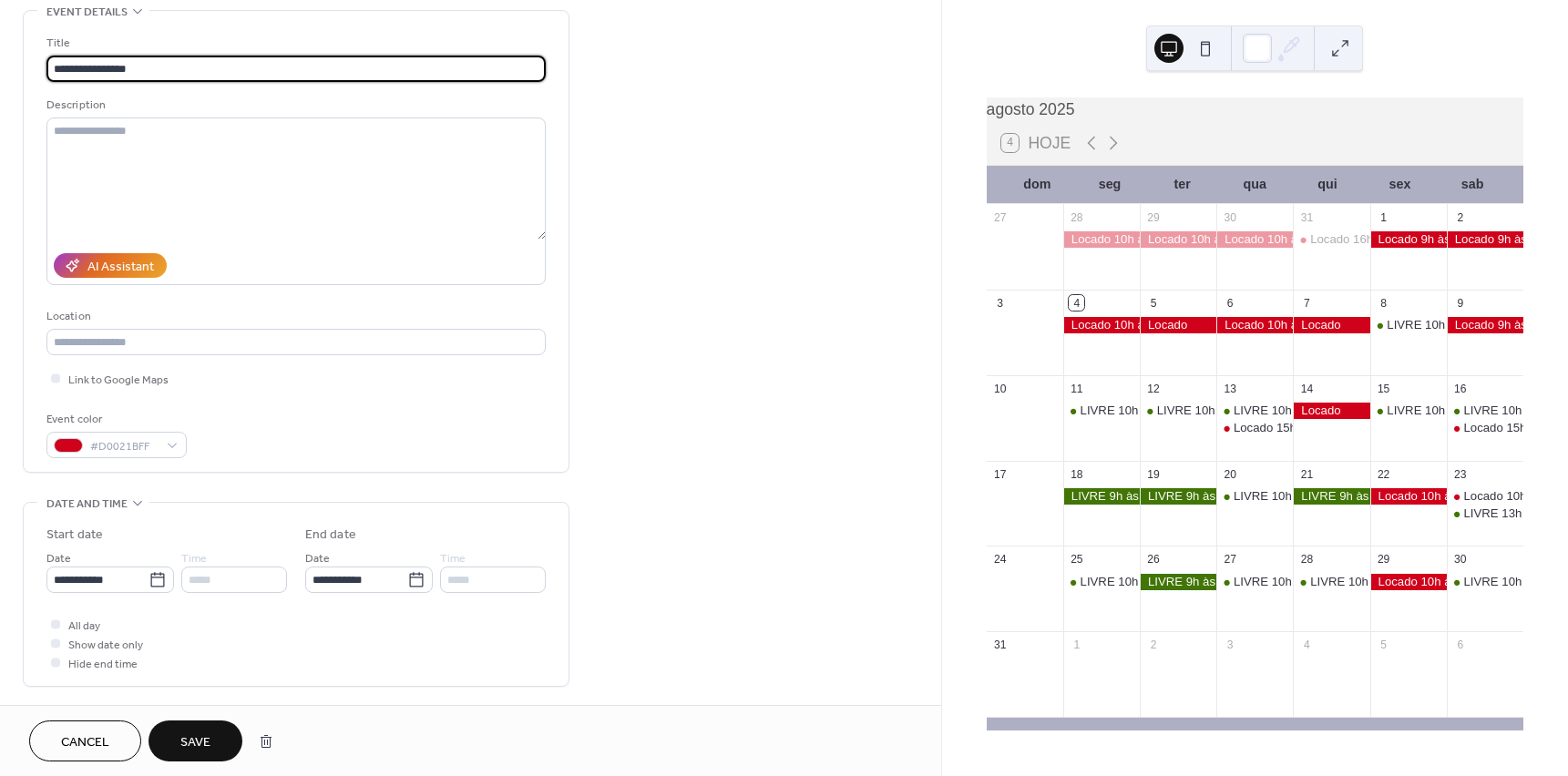 drag, startPoint x: 82, startPoint y: 65, endPoint x: 0, endPoint y: 70, distance: 82.152298 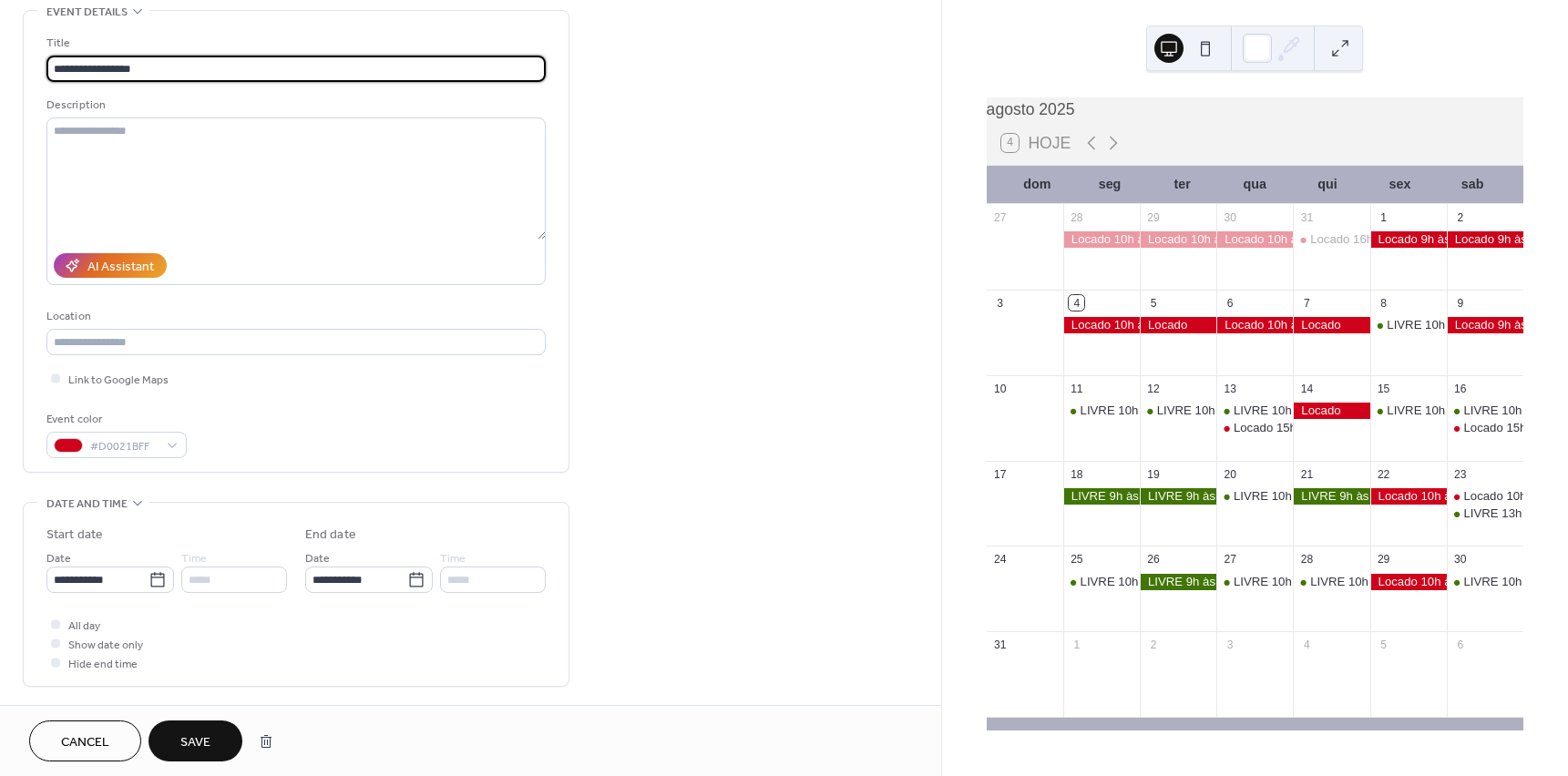 drag, startPoint x: 91, startPoint y: 65, endPoint x: 202, endPoint y: 64, distance: 111.0045 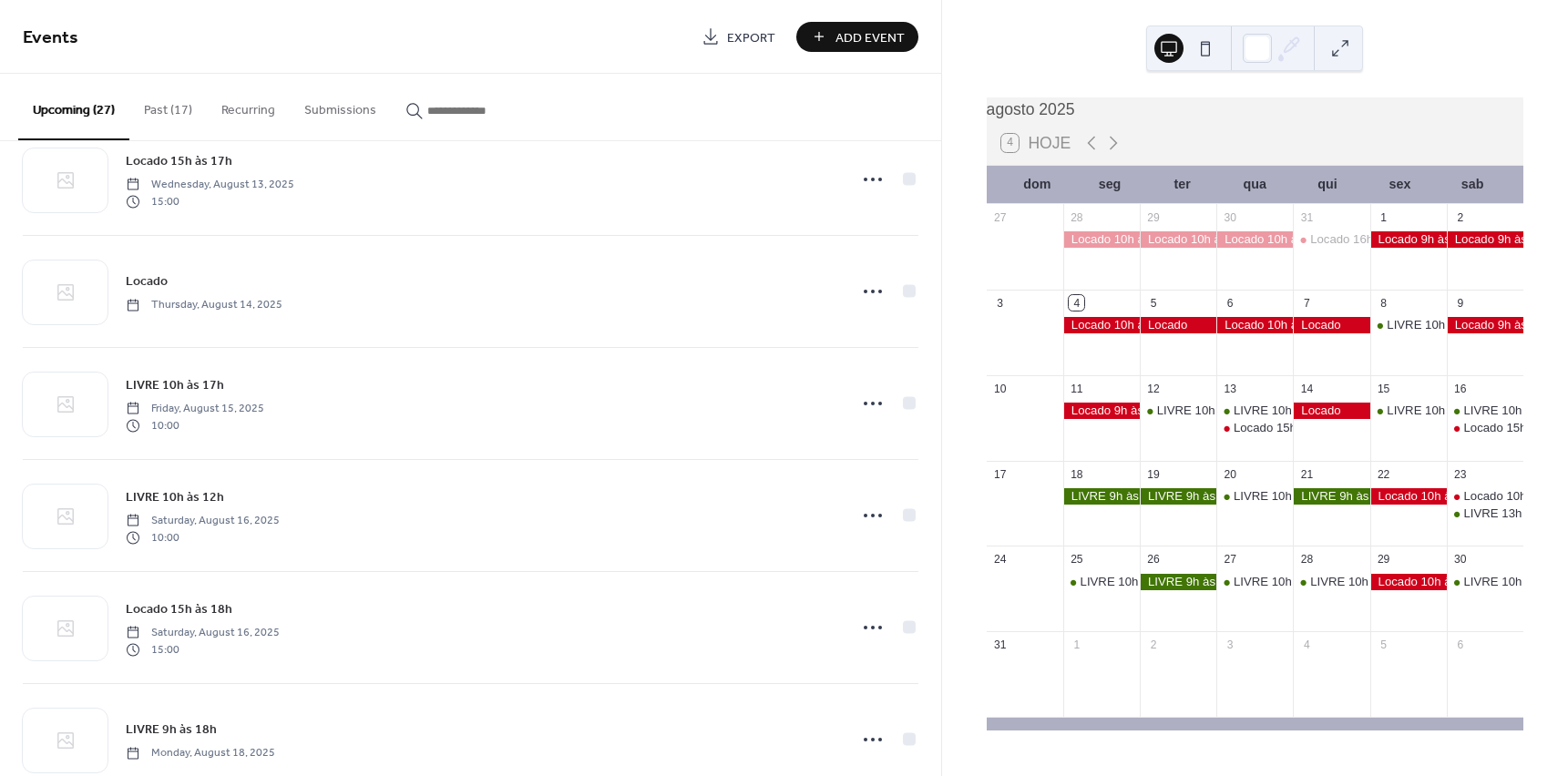 scroll, scrollTop: 1275, scrollLeft: 0, axis: vertical 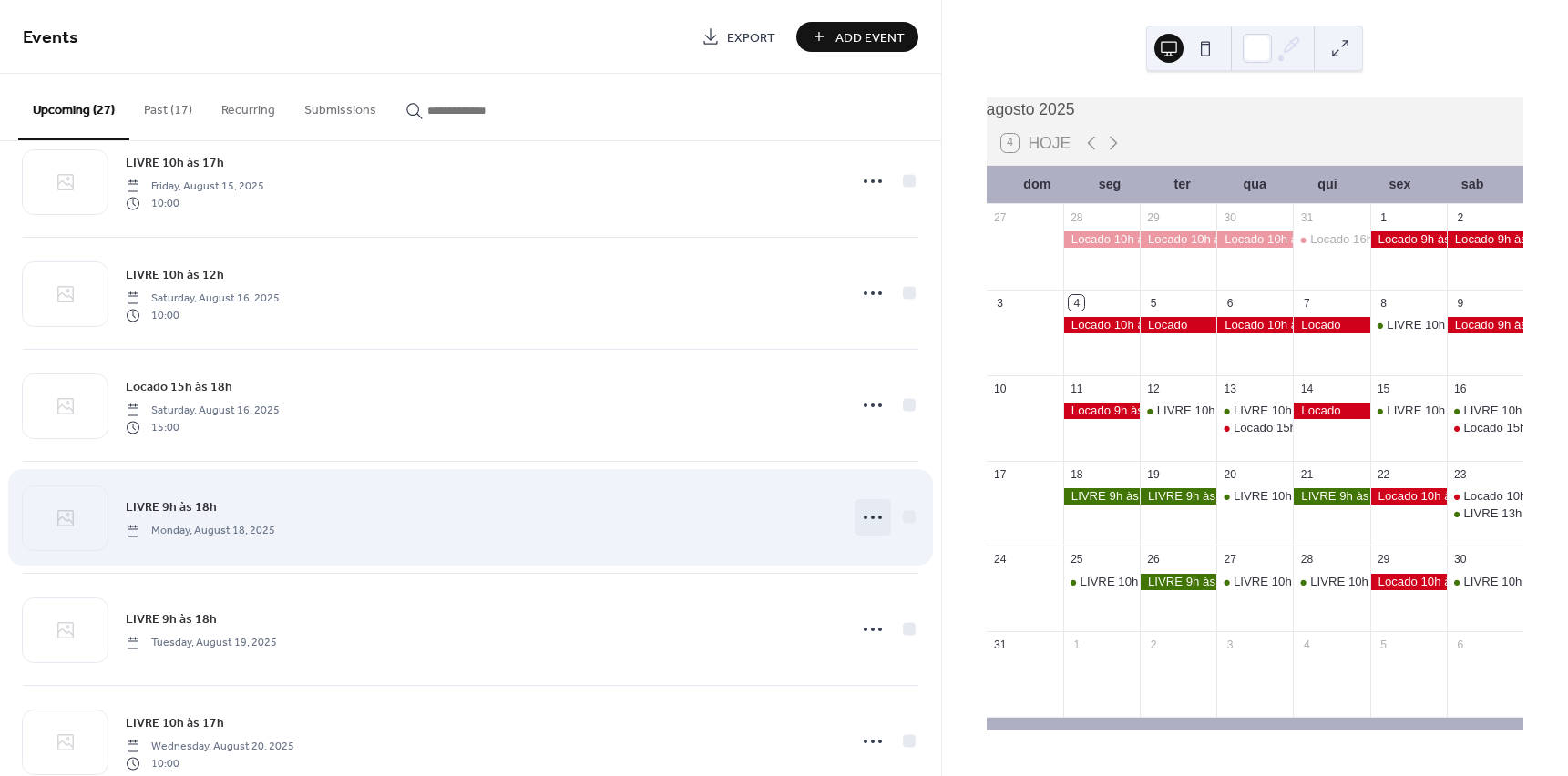 click 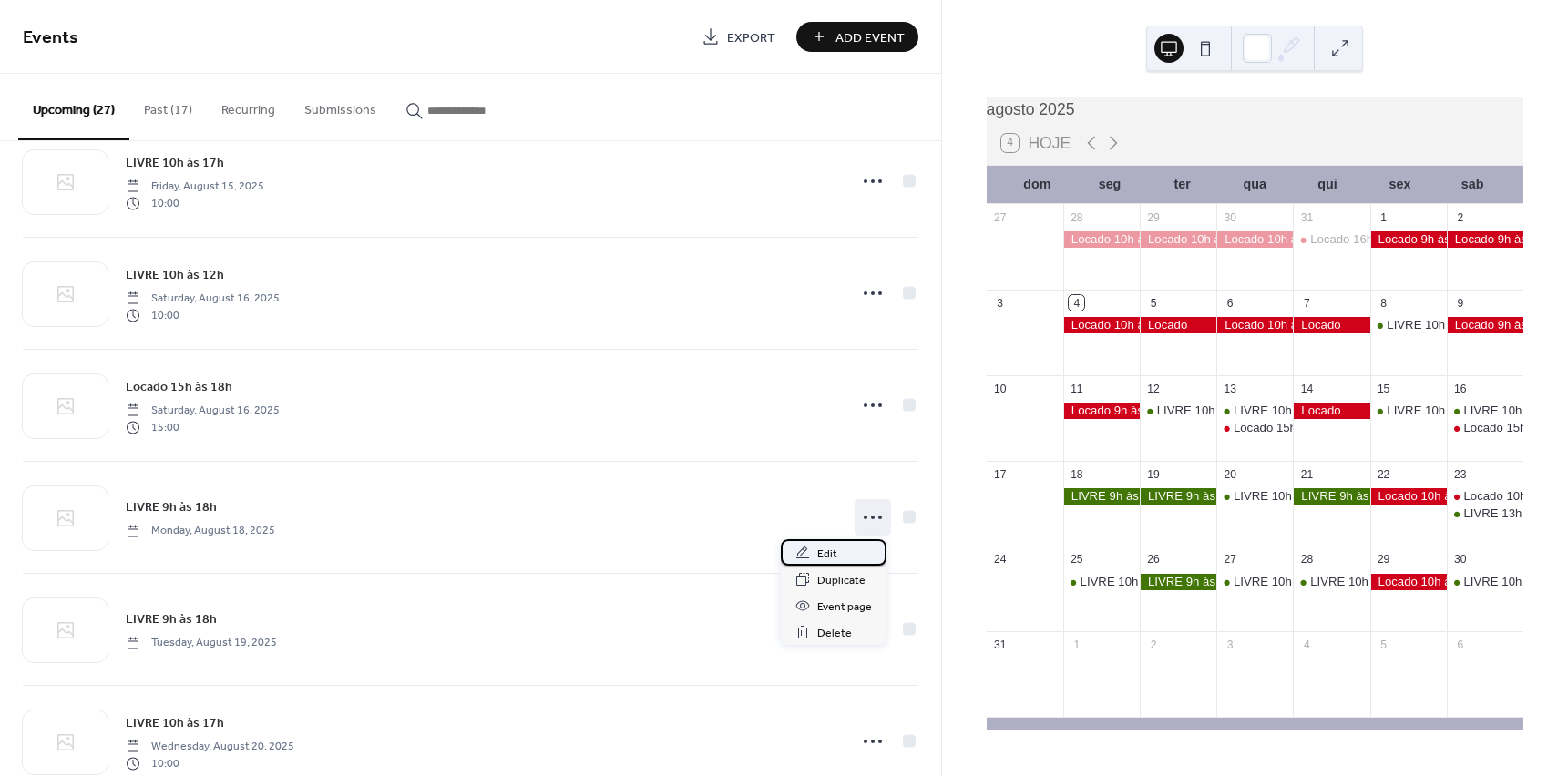 click on "Edit" at bounding box center [827, 554] 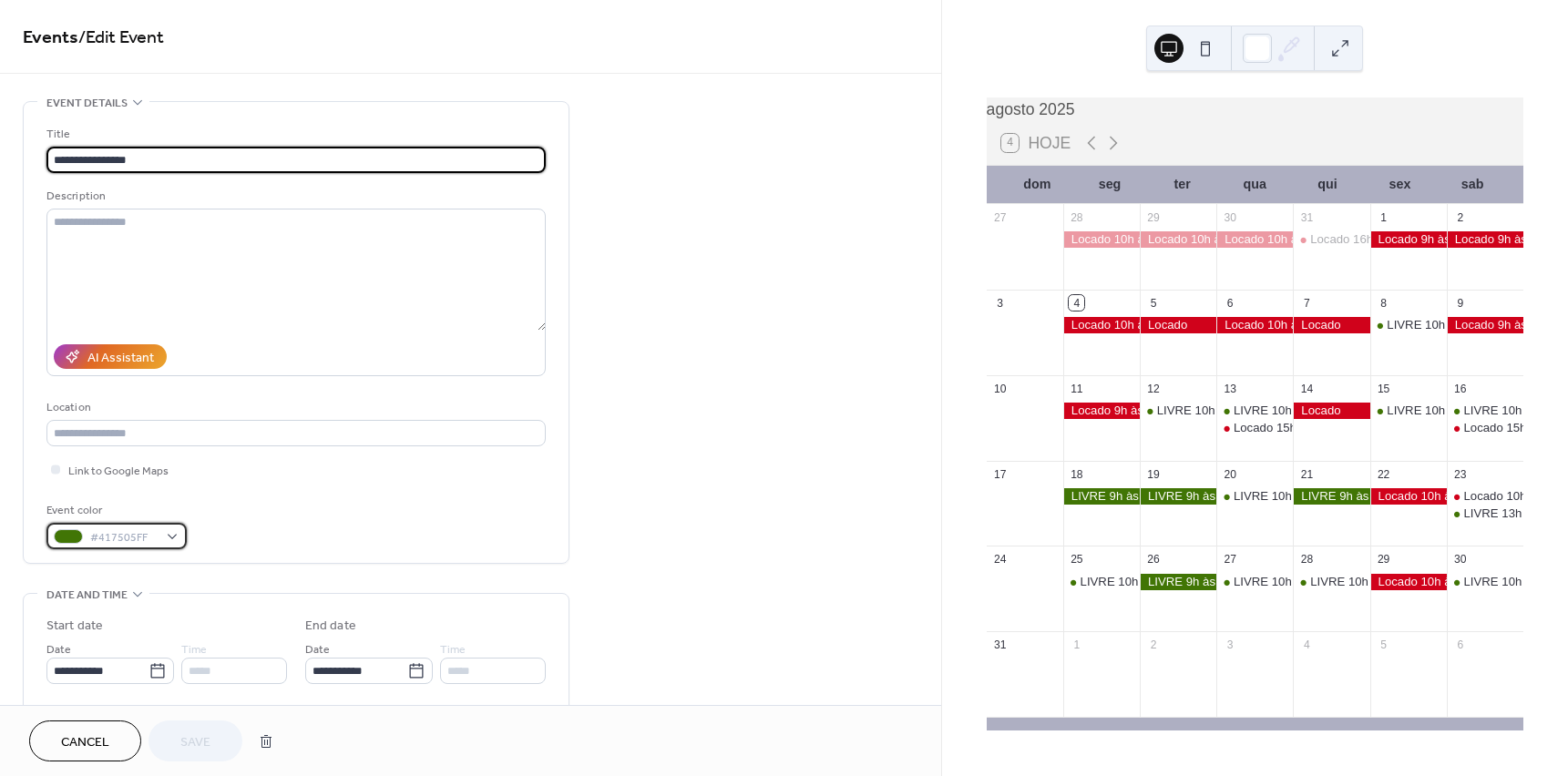 click on "#417505FF" at bounding box center [117, 536] 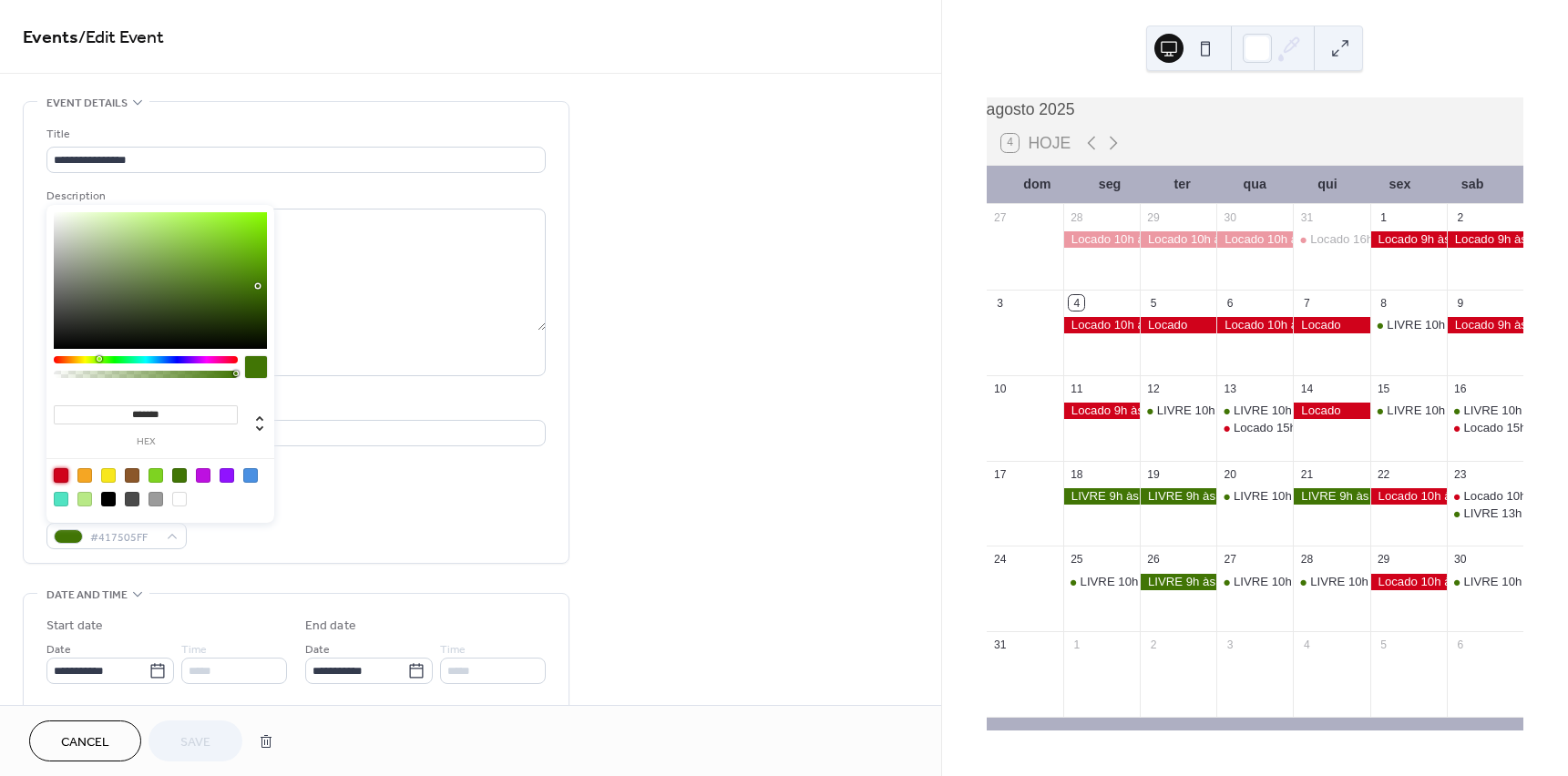 click at bounding box center [61, 475] 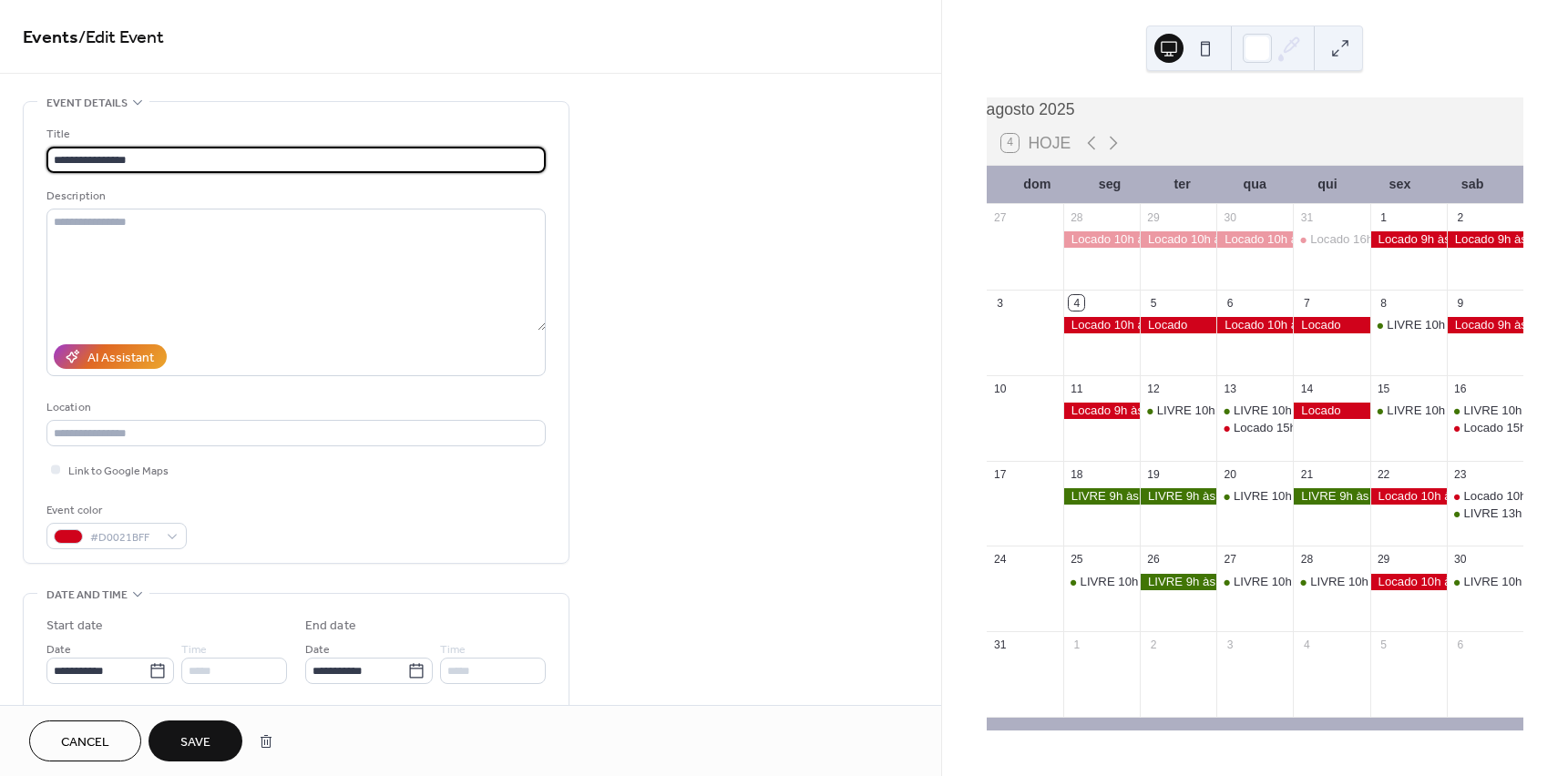 drag, startPoint x: 81, startPoint y: 157, endPoint x: 17, endPoint y: 158, distance: 64.00781 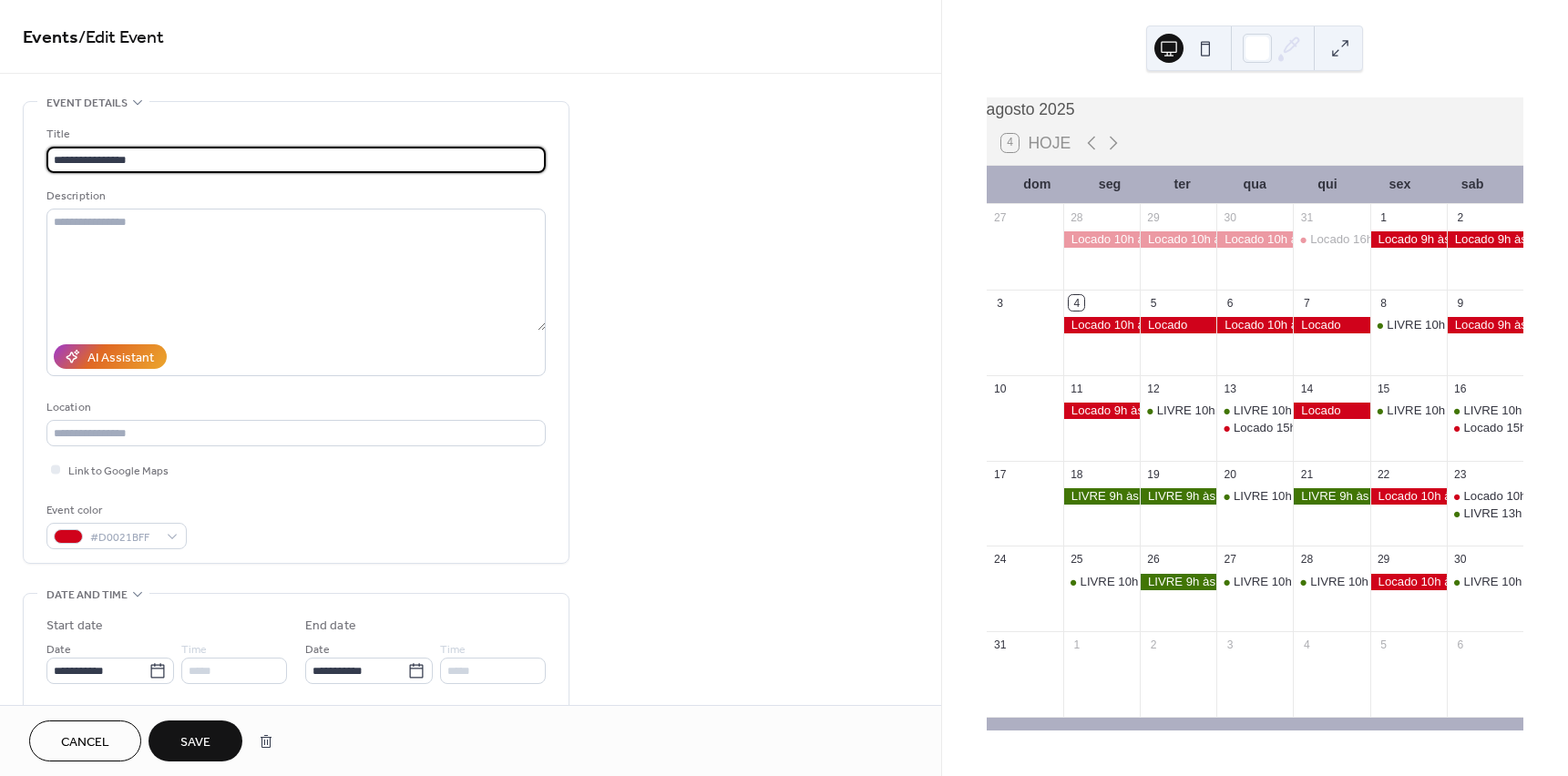 click on "**********" at bounding box center [470, 656] 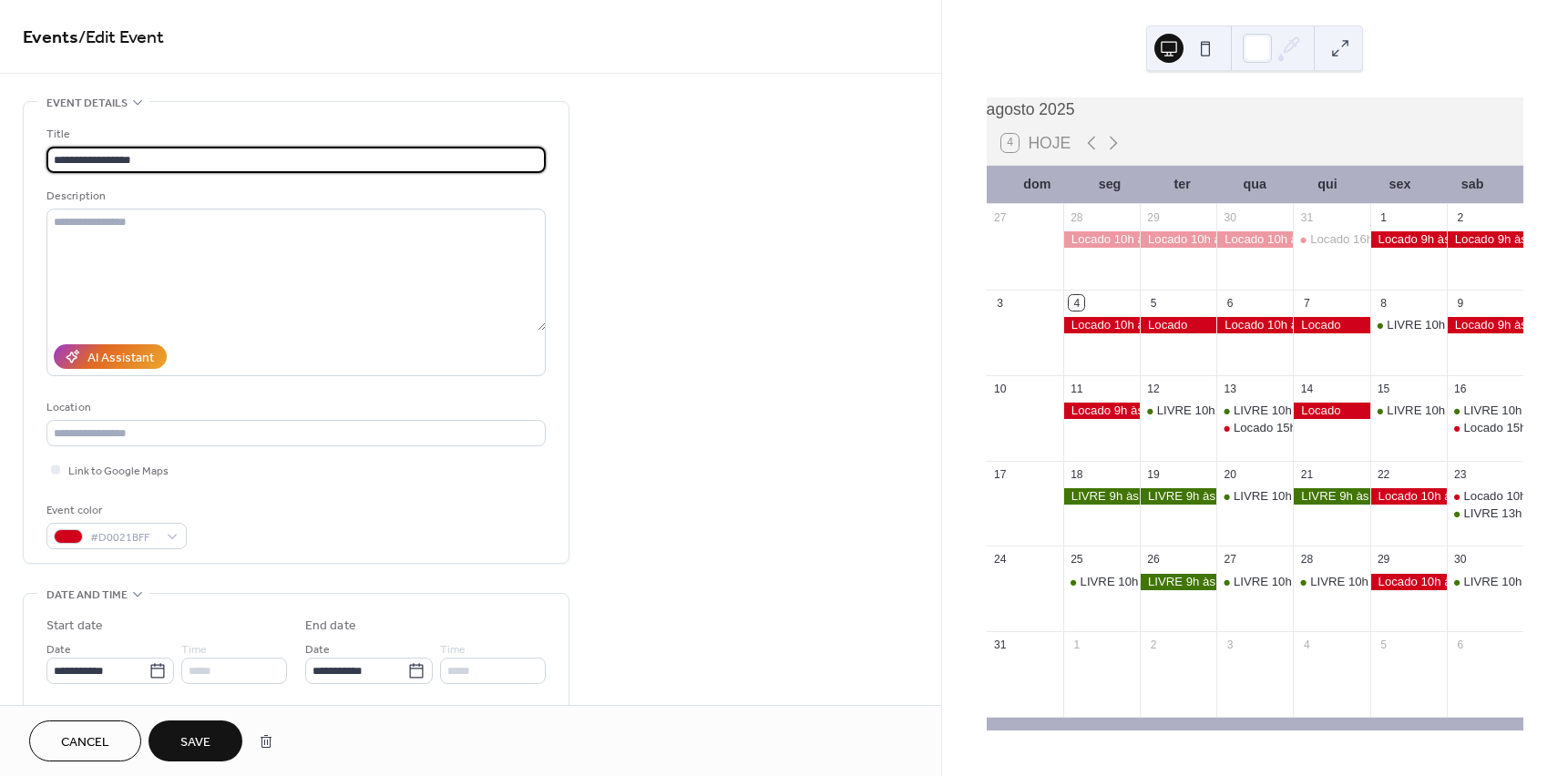 type on "**********" 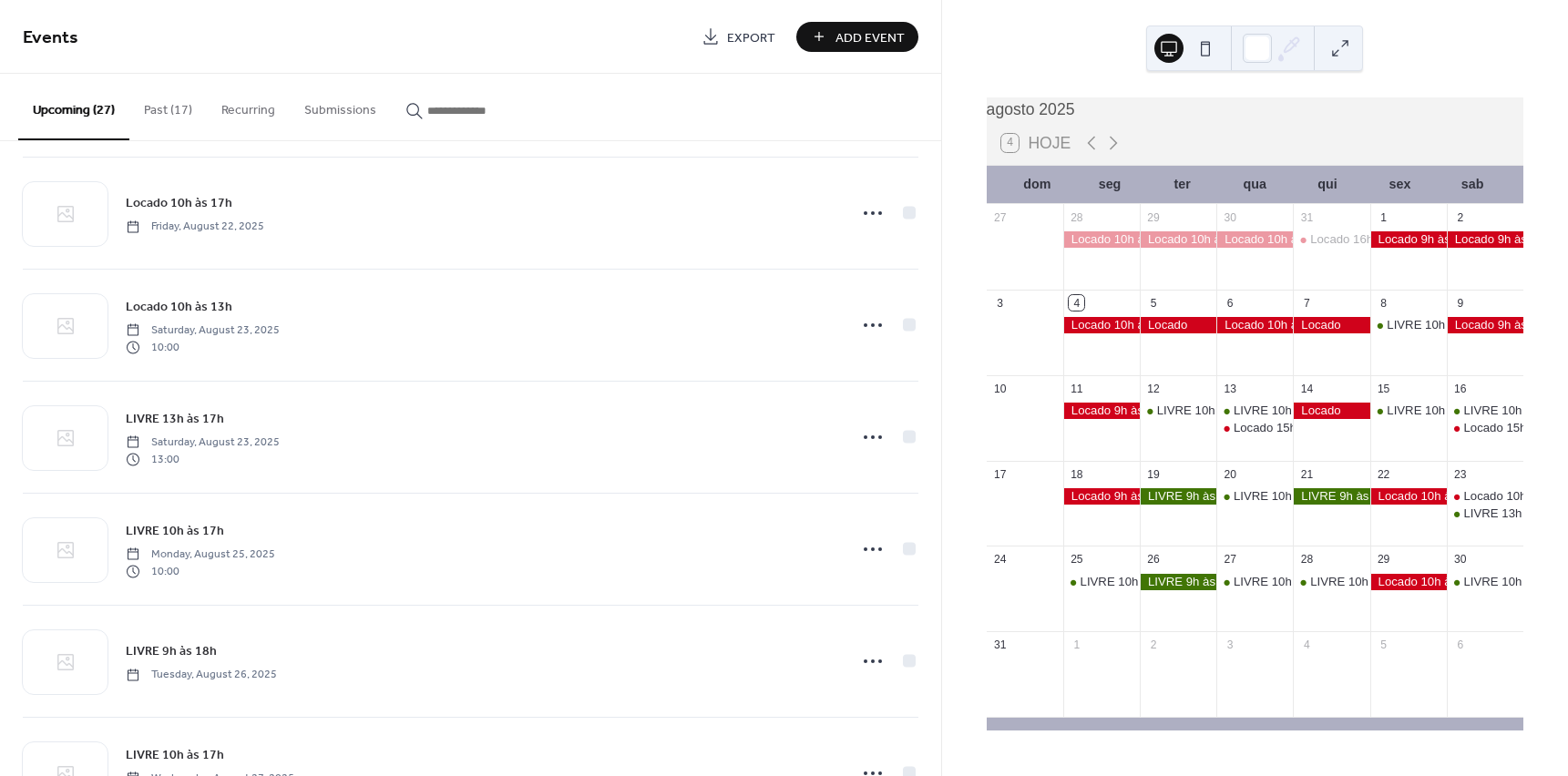scroll, scrollTop: 2095, scrollLeft: 0, axis: vertical 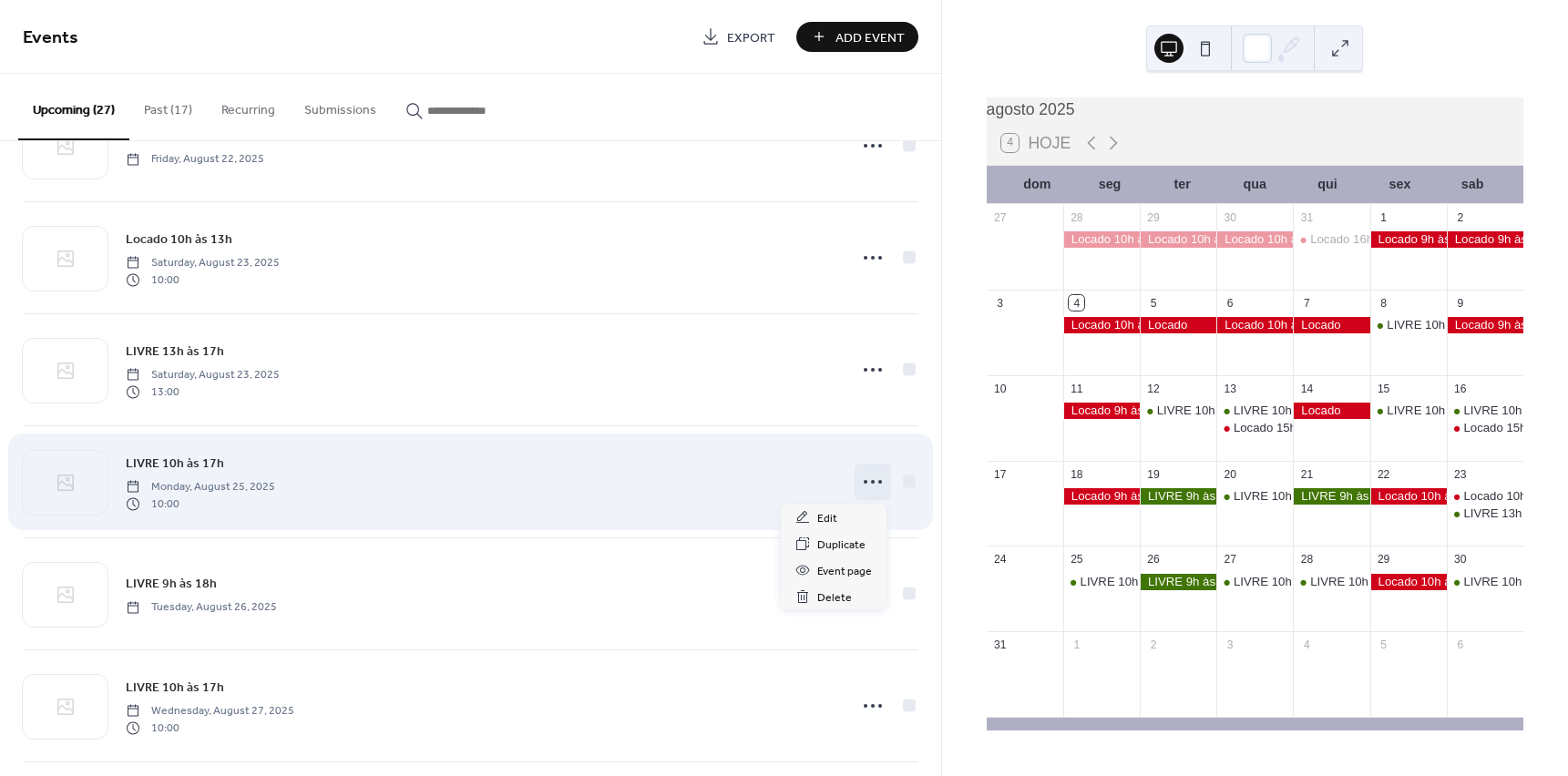 click 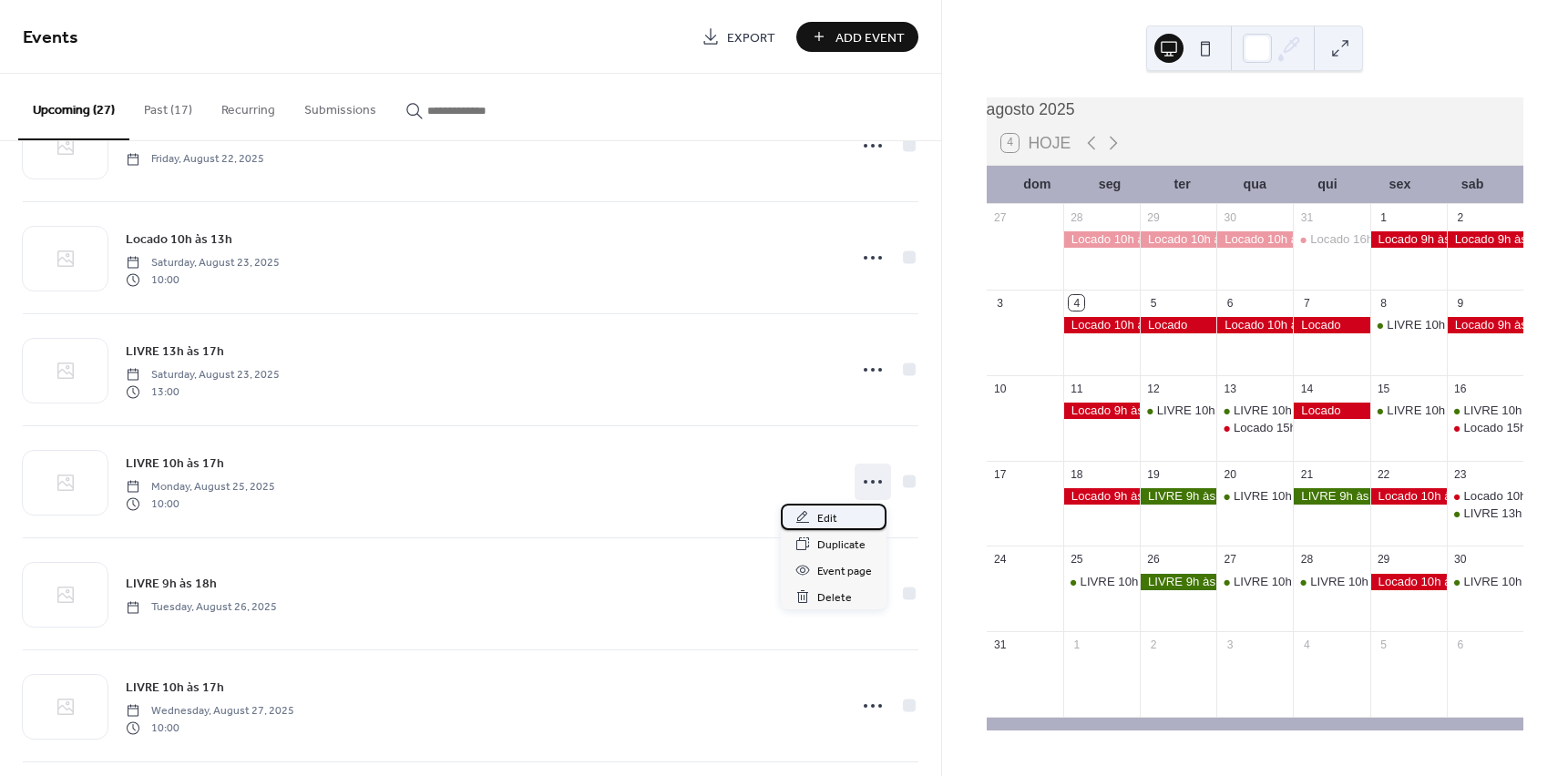 click on "Edit" at bounding box center [834, 516] 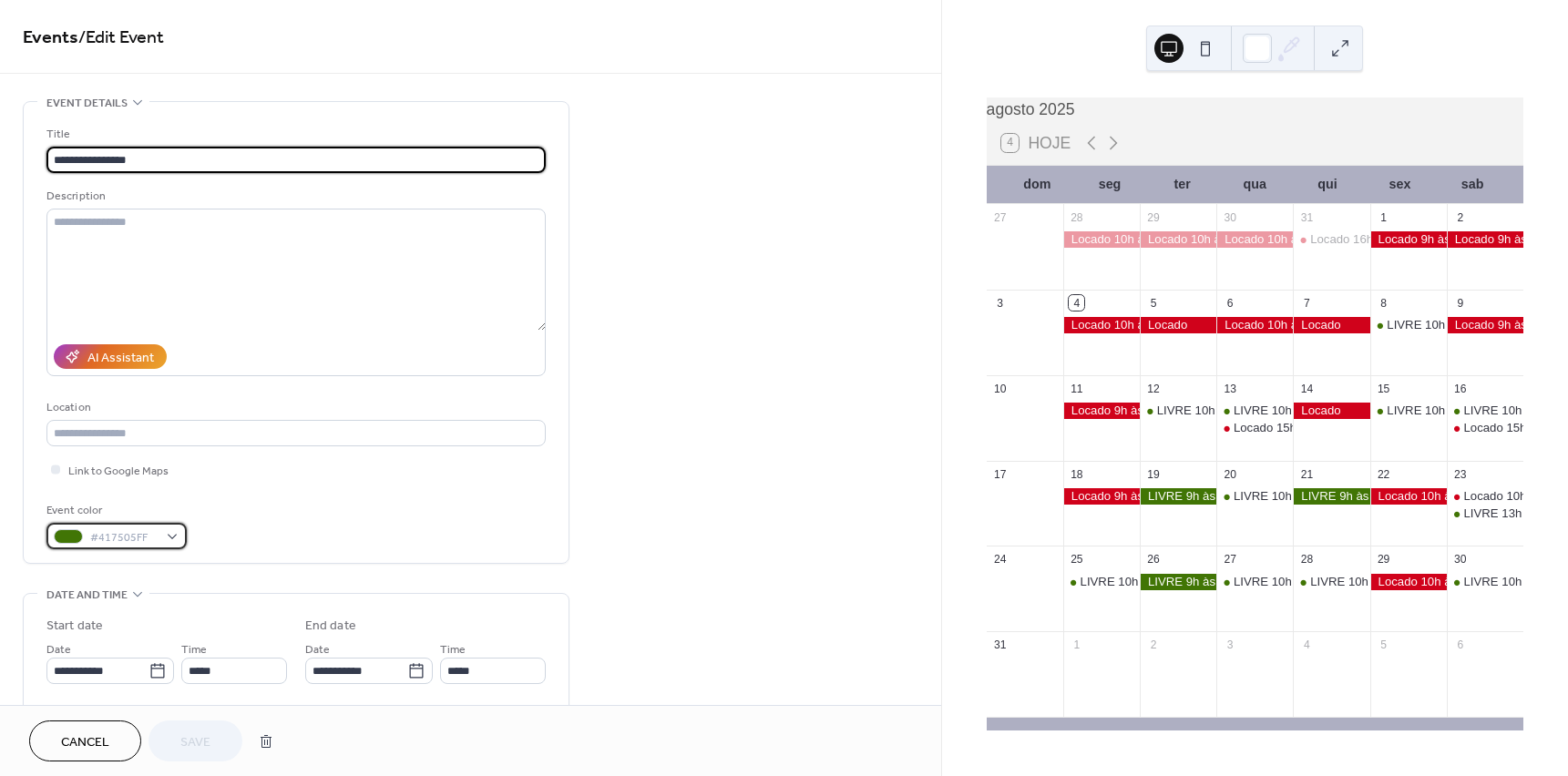 click on "#417505FF" at bounding box center (117, 536) 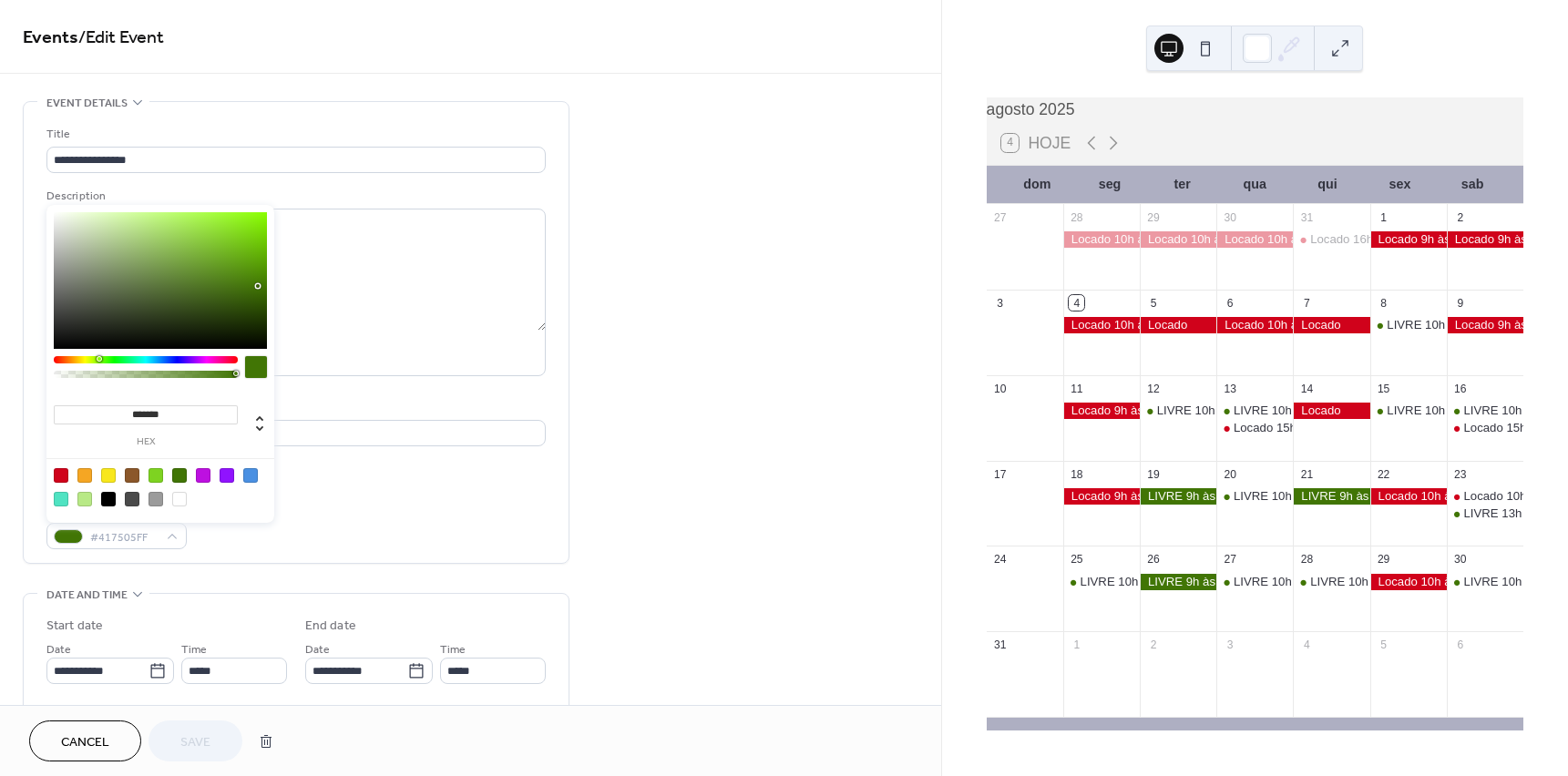click at bounding box center [61, 475] 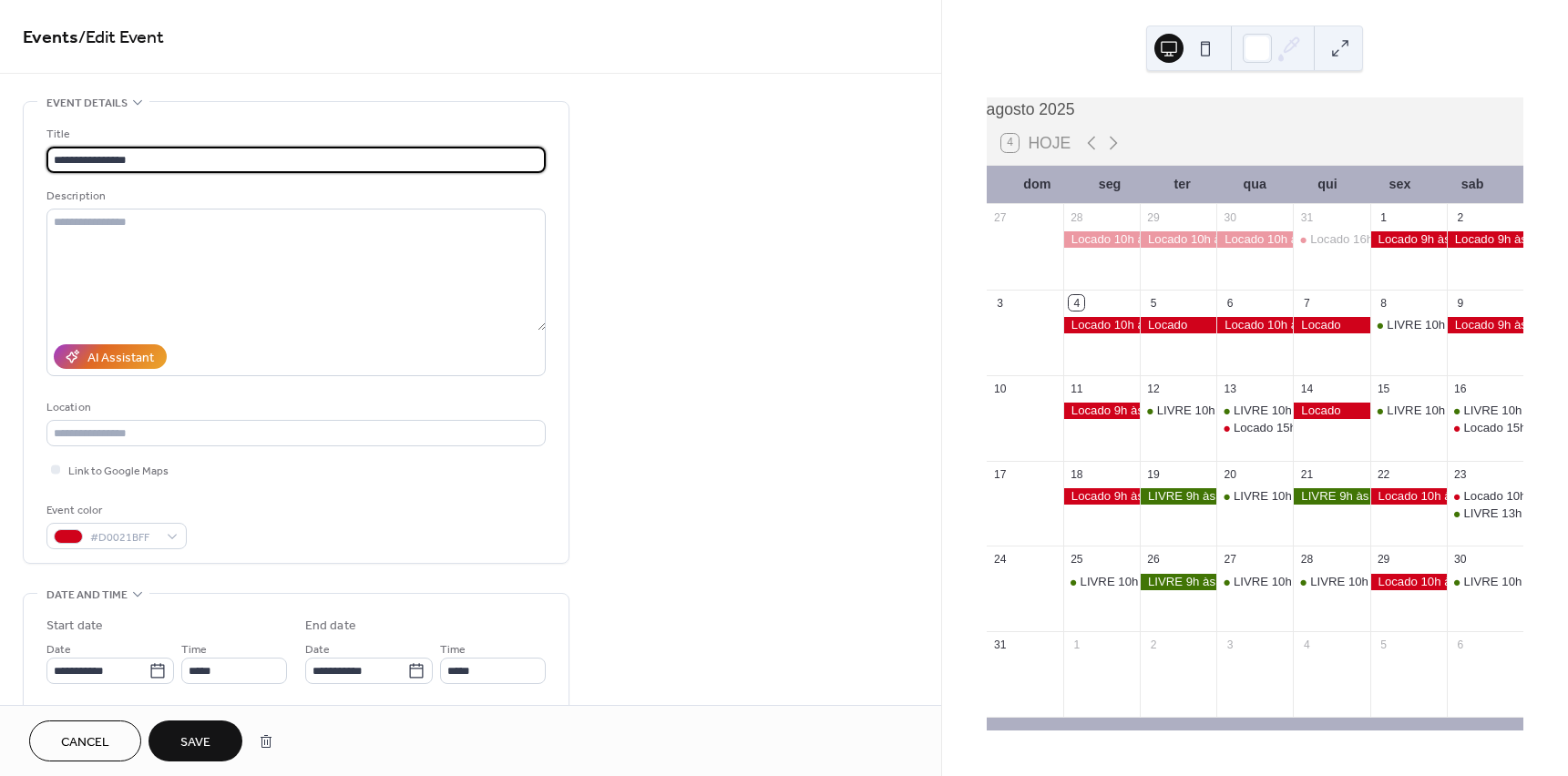 drag, startPoint x: 80, startPoint y: 159, endPoint x: -4, endPoint y: 159, distance: 84 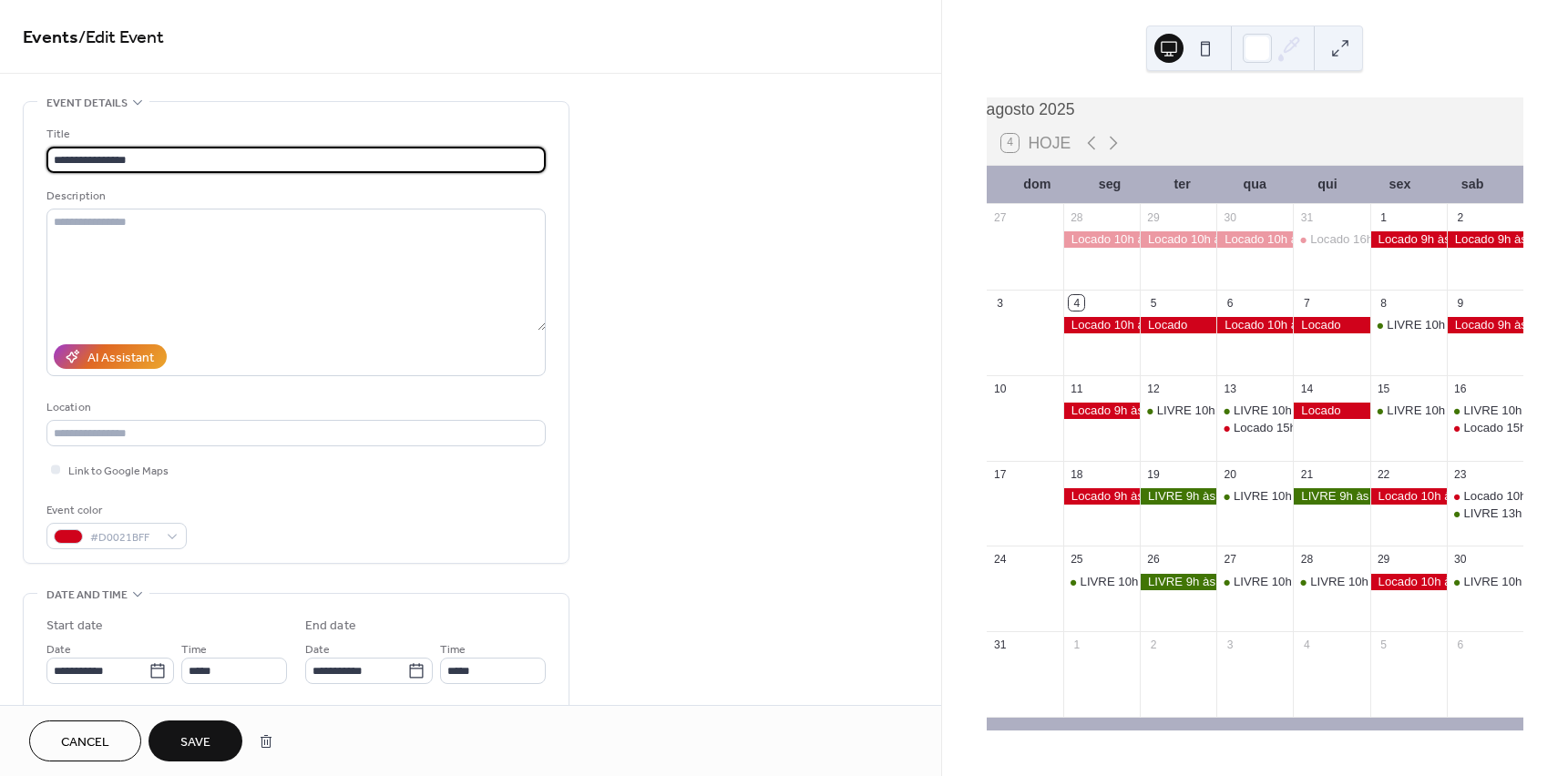 click on "**********" at bounding box center [784, 388] 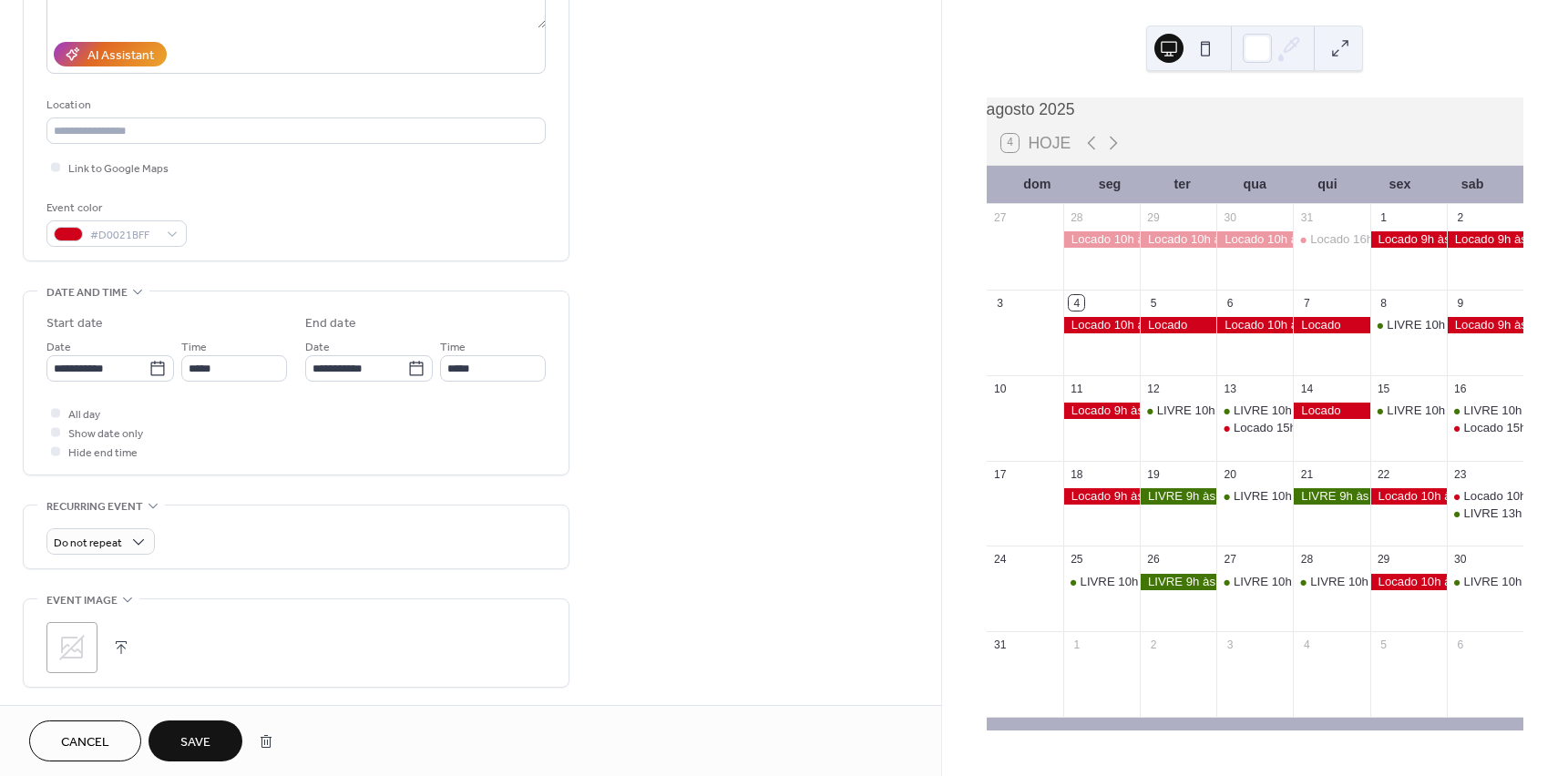 scroll, scrollTop: 364, scrollLeft: 0, axis: vertical 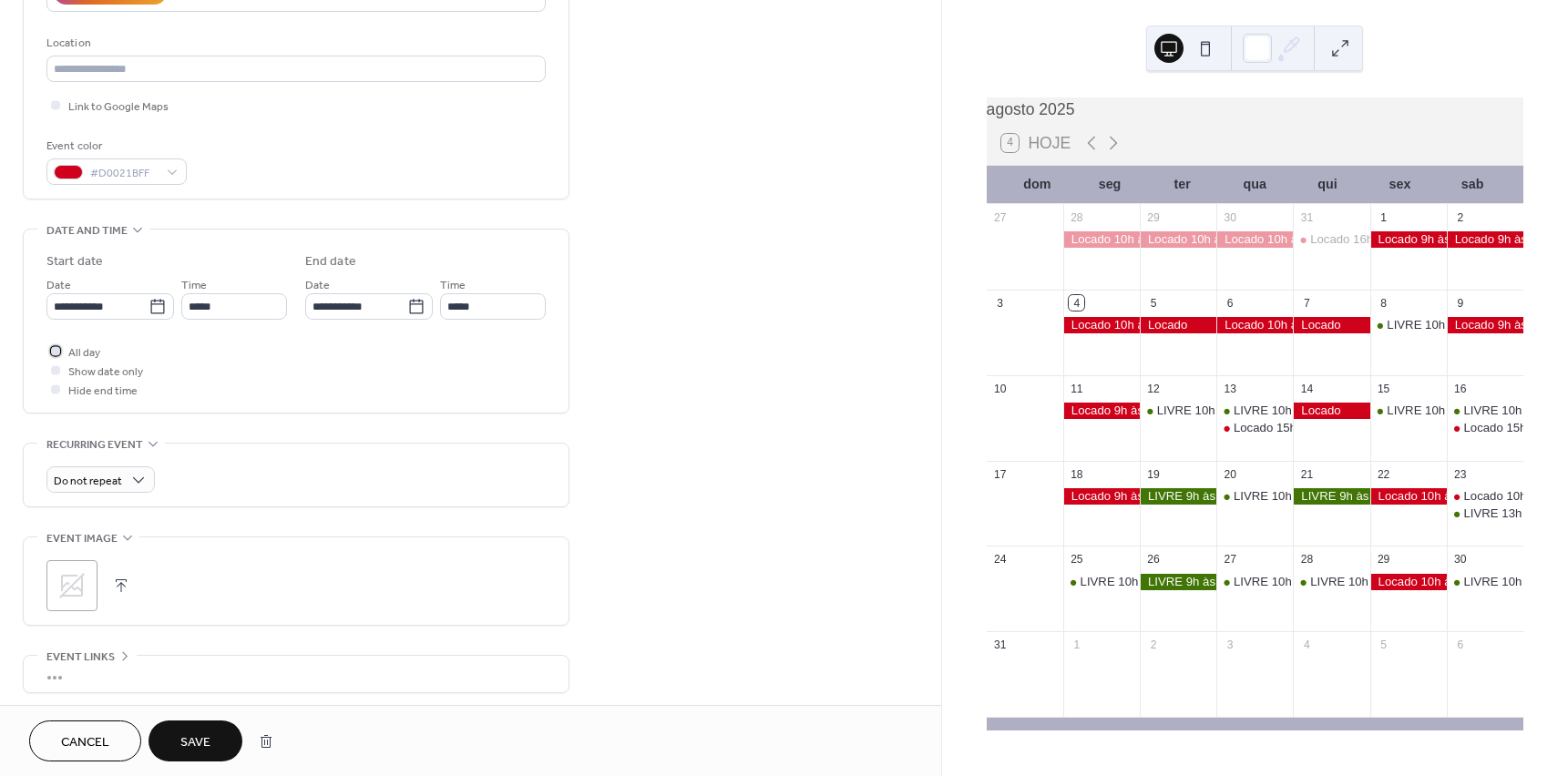 click at bounding box center [56, 351] 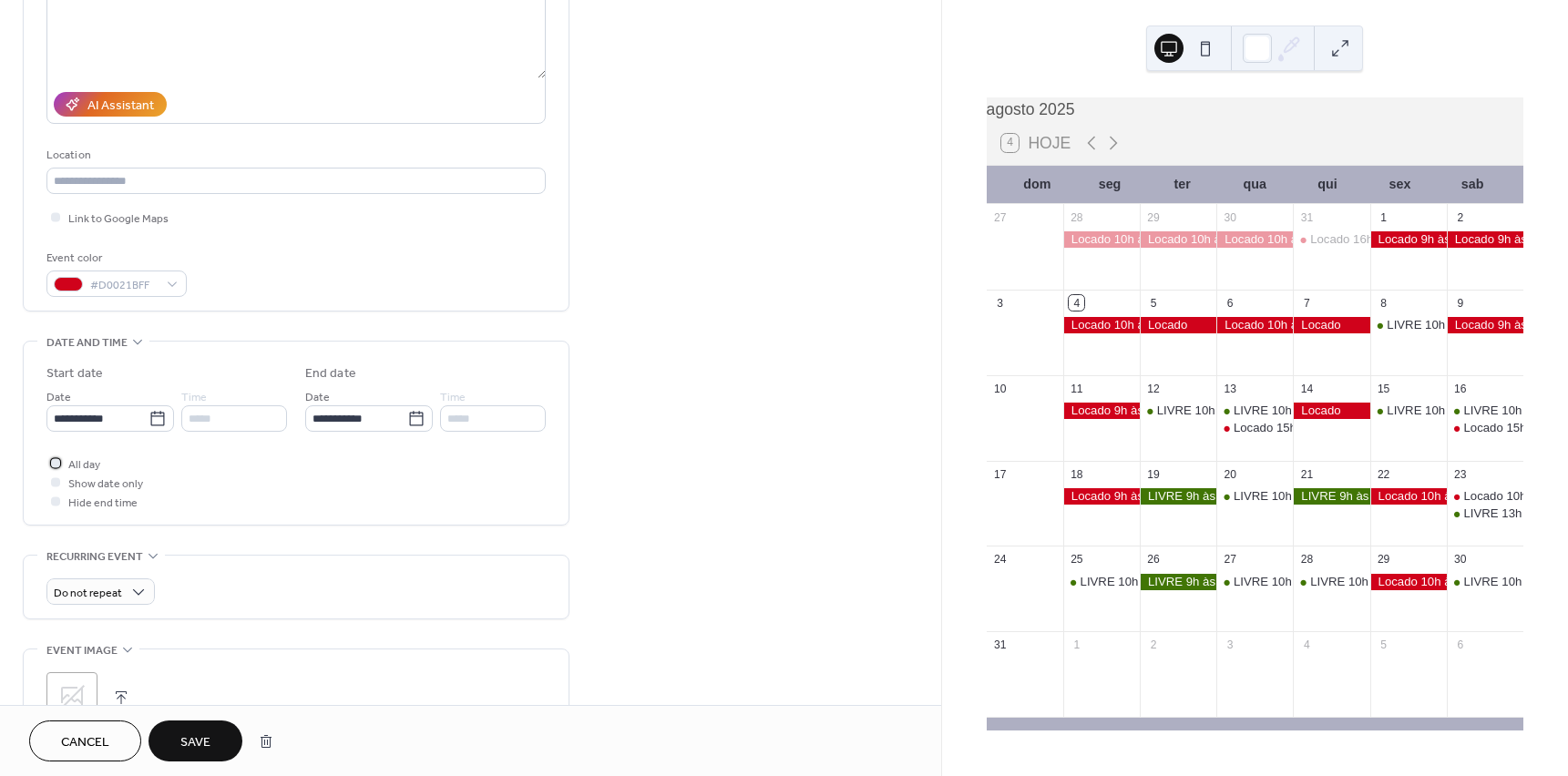 scroll, scrollTop: 0, scrollLeft: 0, axis: both 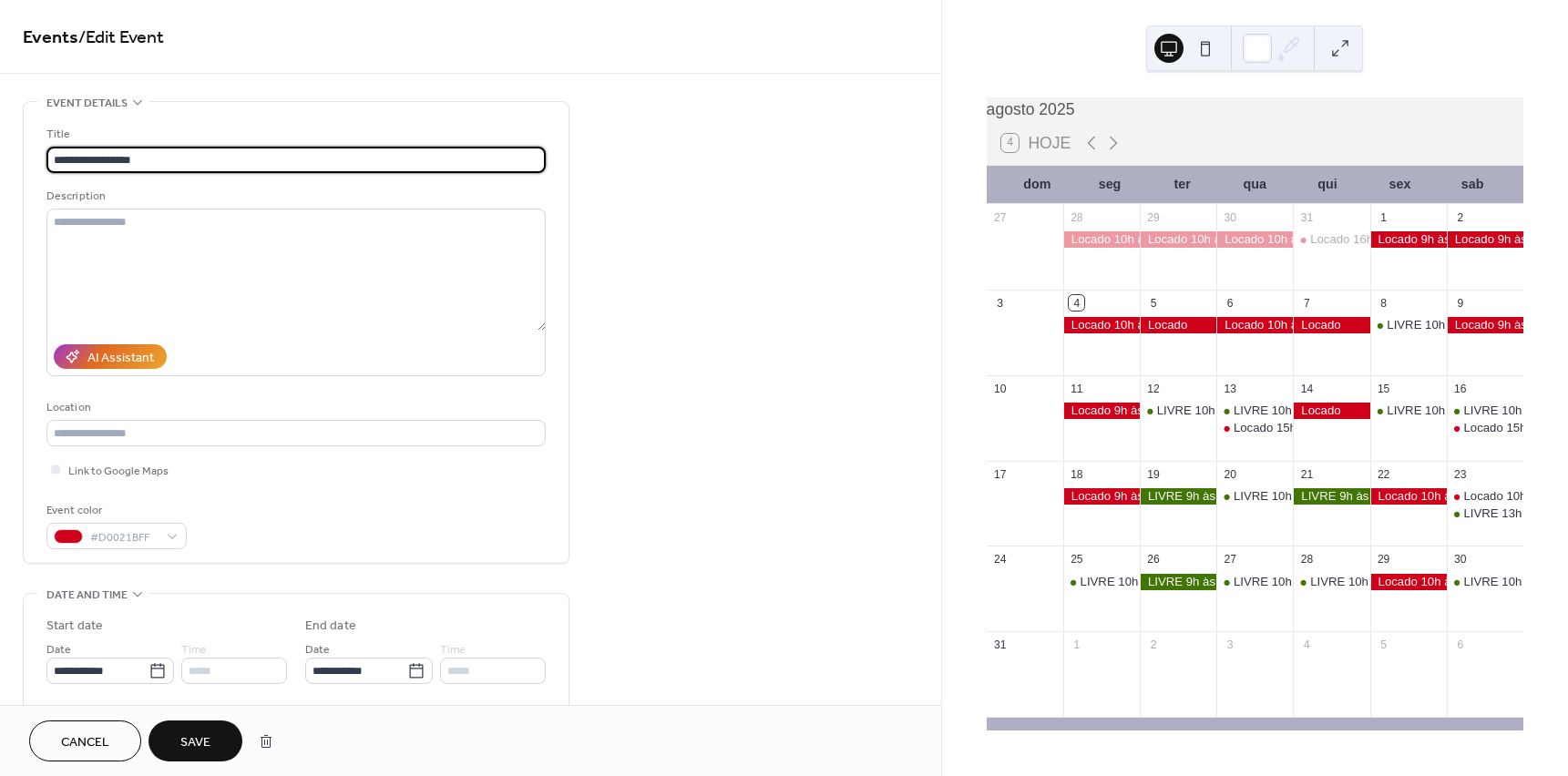 drag, startPoint x: 93, startPoint y: 158, endPoint x: 269, endPoint y: 168, distance: 176.28386 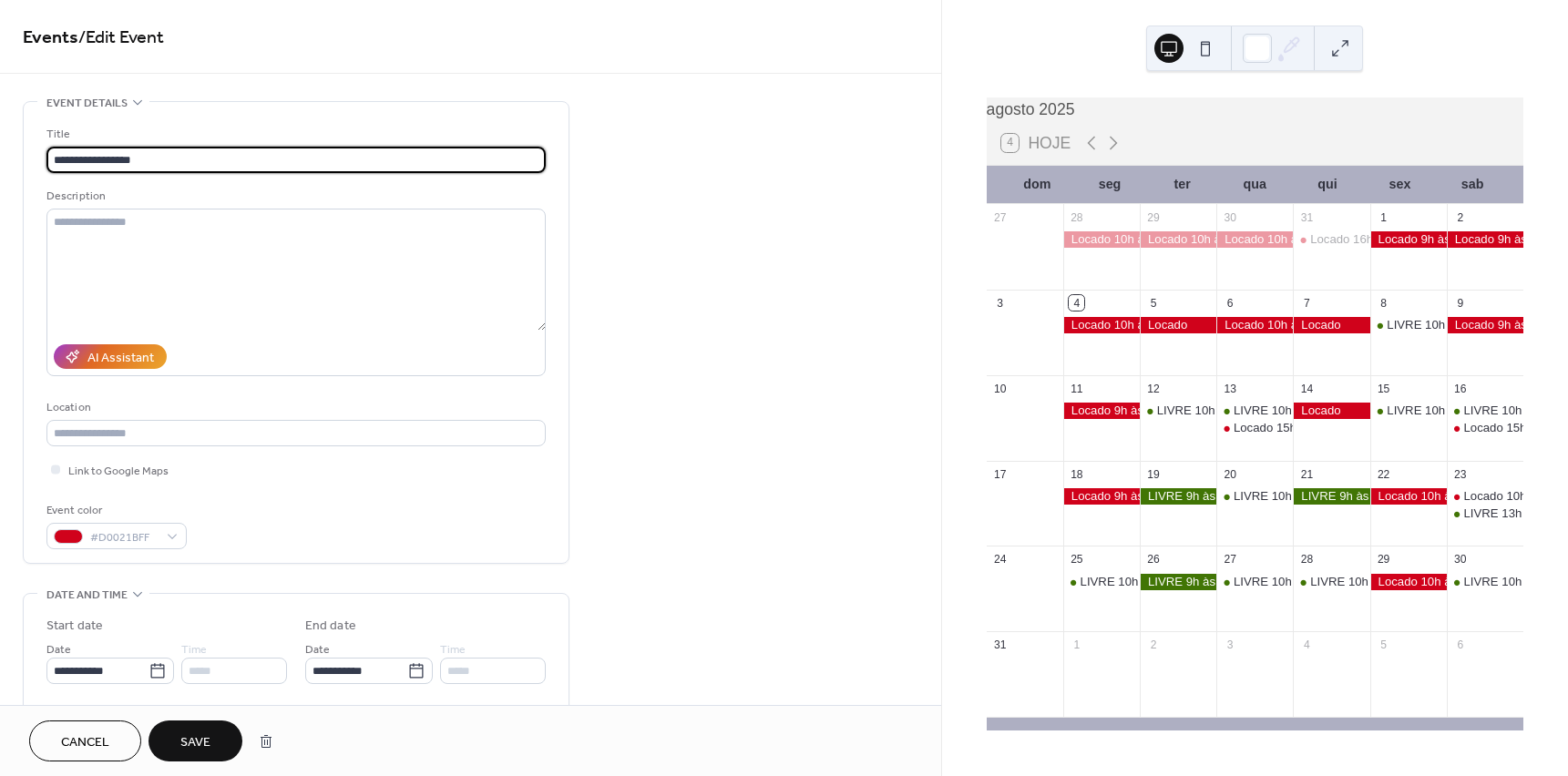type on "**********" 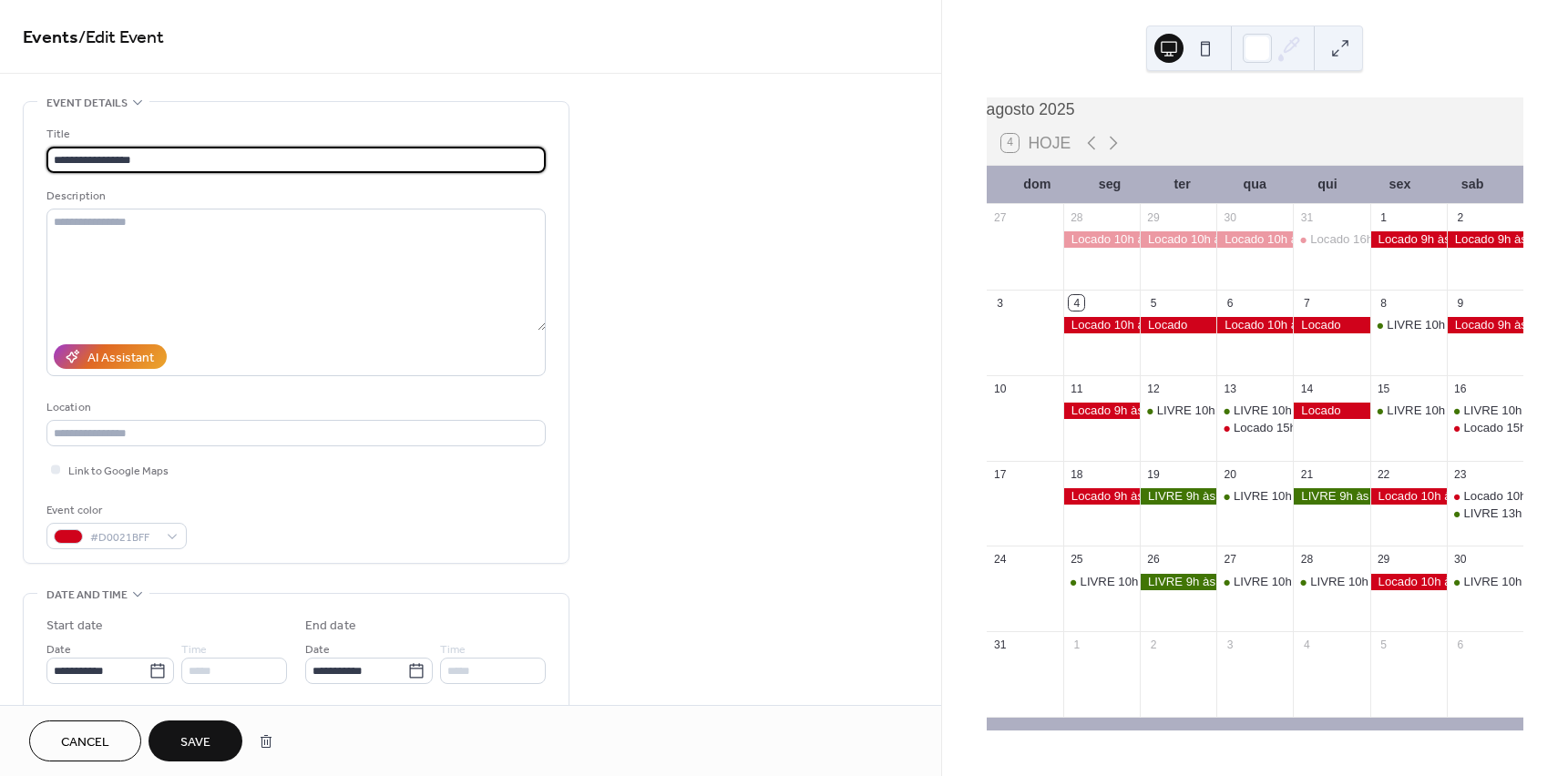 click on "Save" at bounding box center (195, 742) 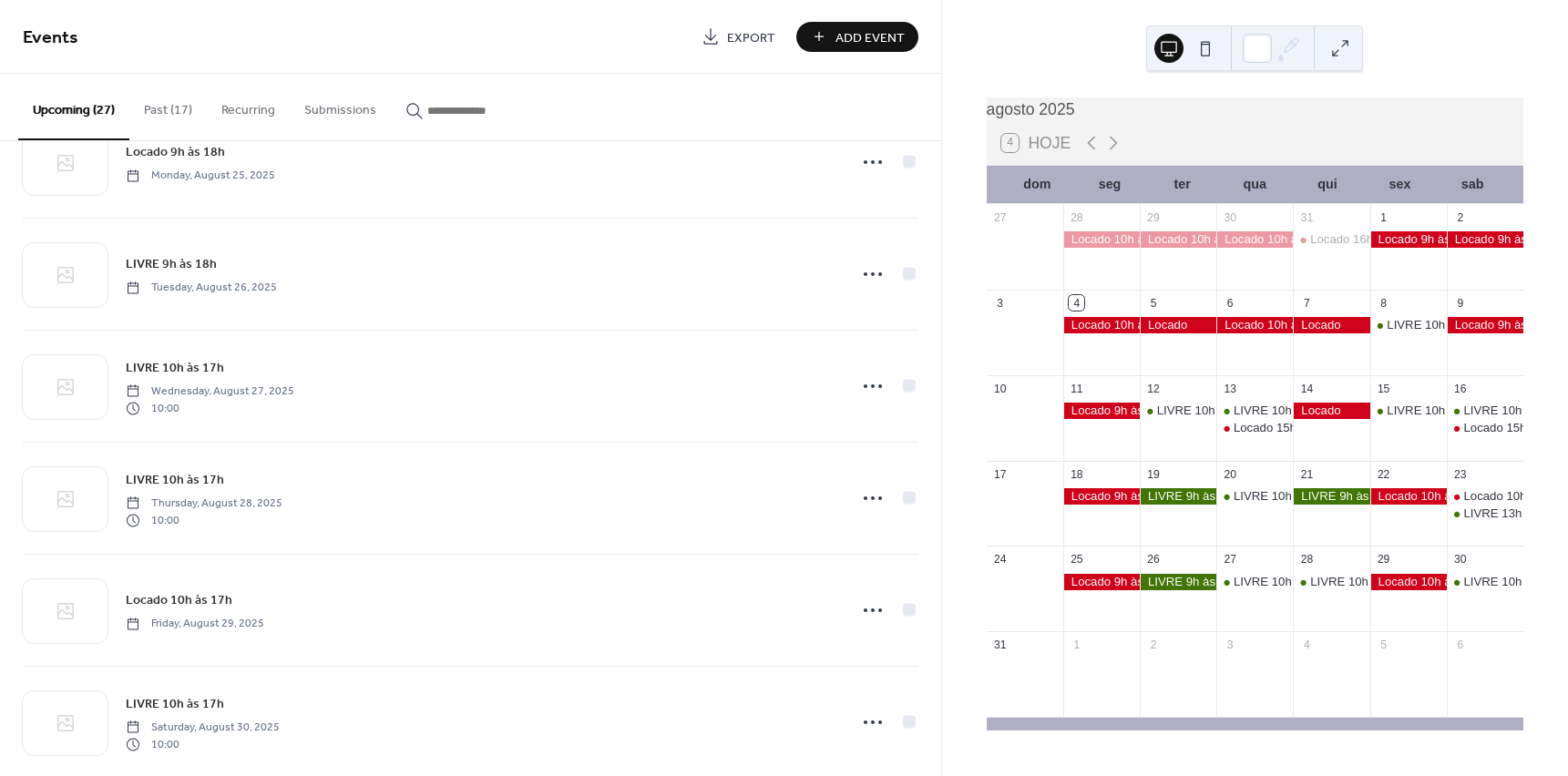 scroll, scrollTop: 2444, scrollLeft: 0, axis: vertical 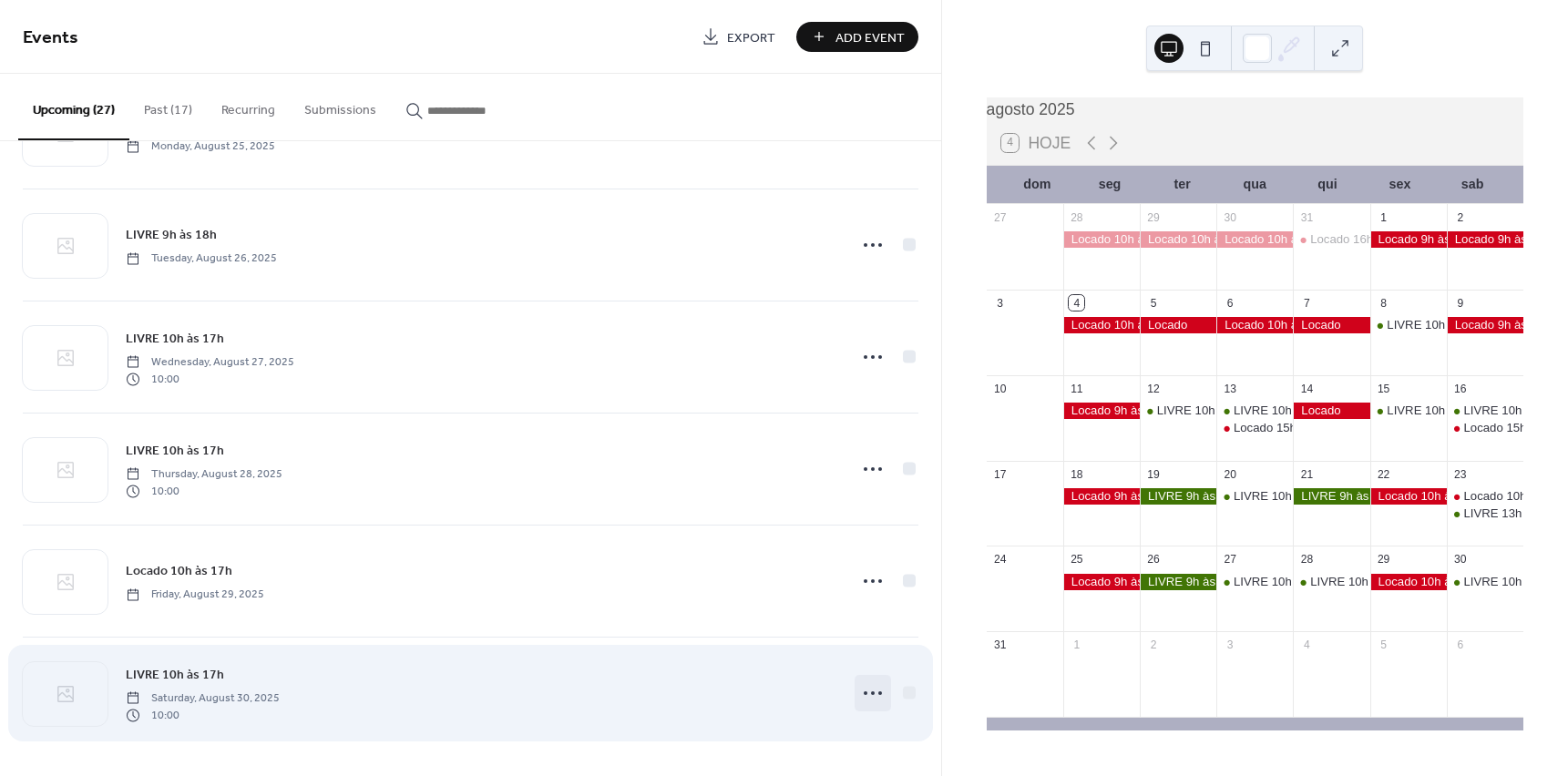 click 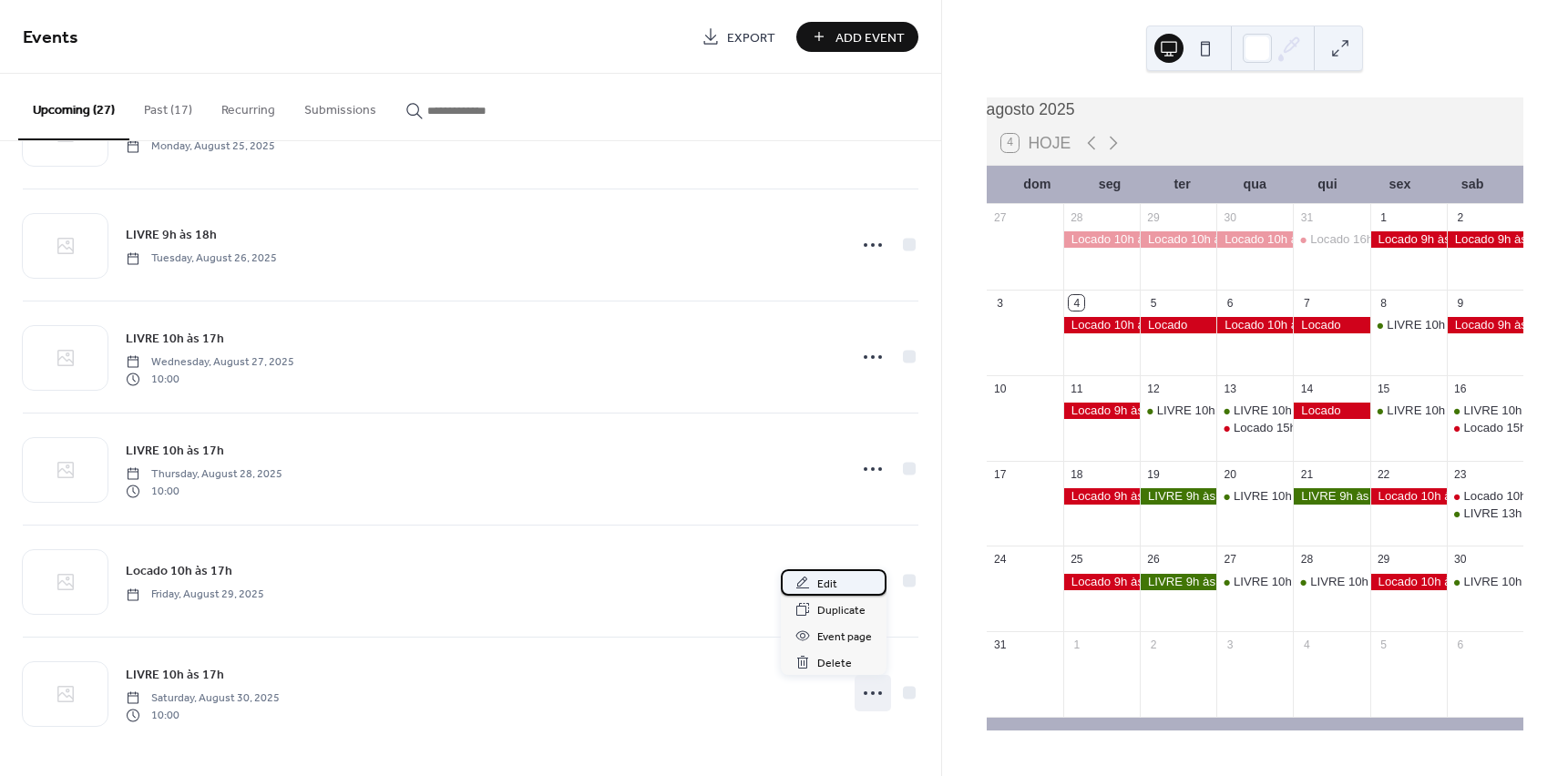 click on "Edit" at bounding box center [827, 584] 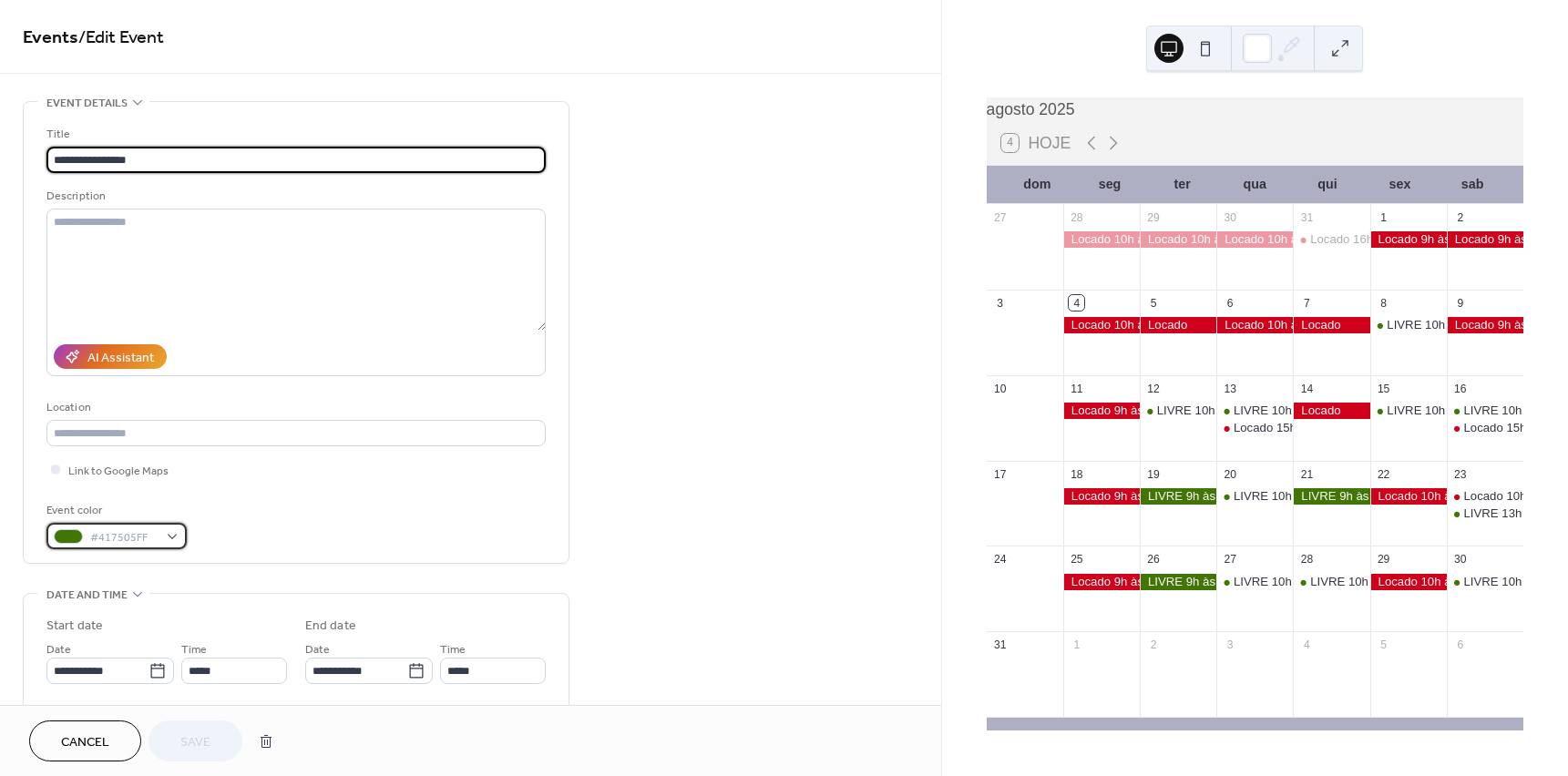 click on "#417505FF" at bounding box center (117, 536) 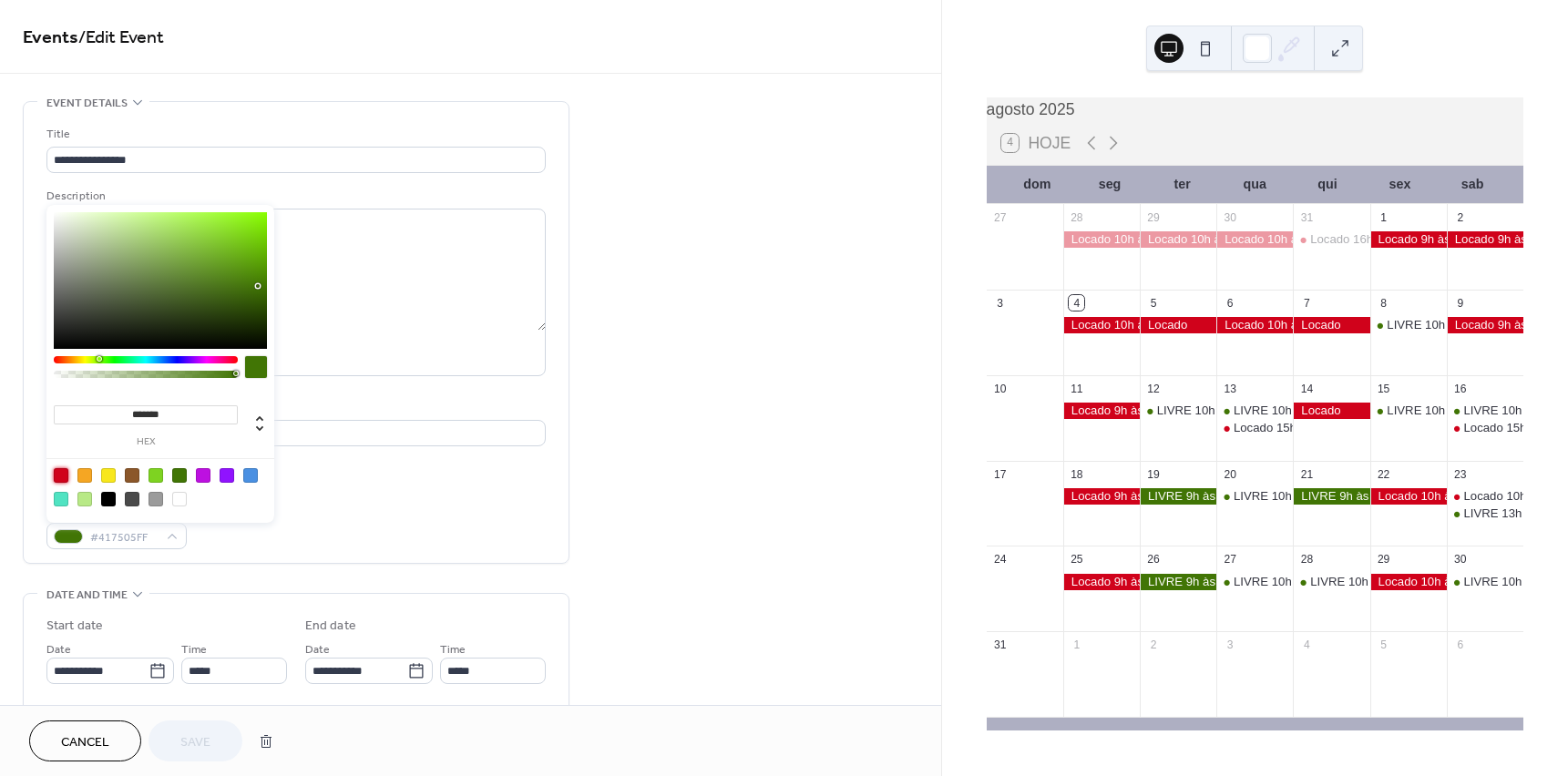 click at bounding box center (61, 475) 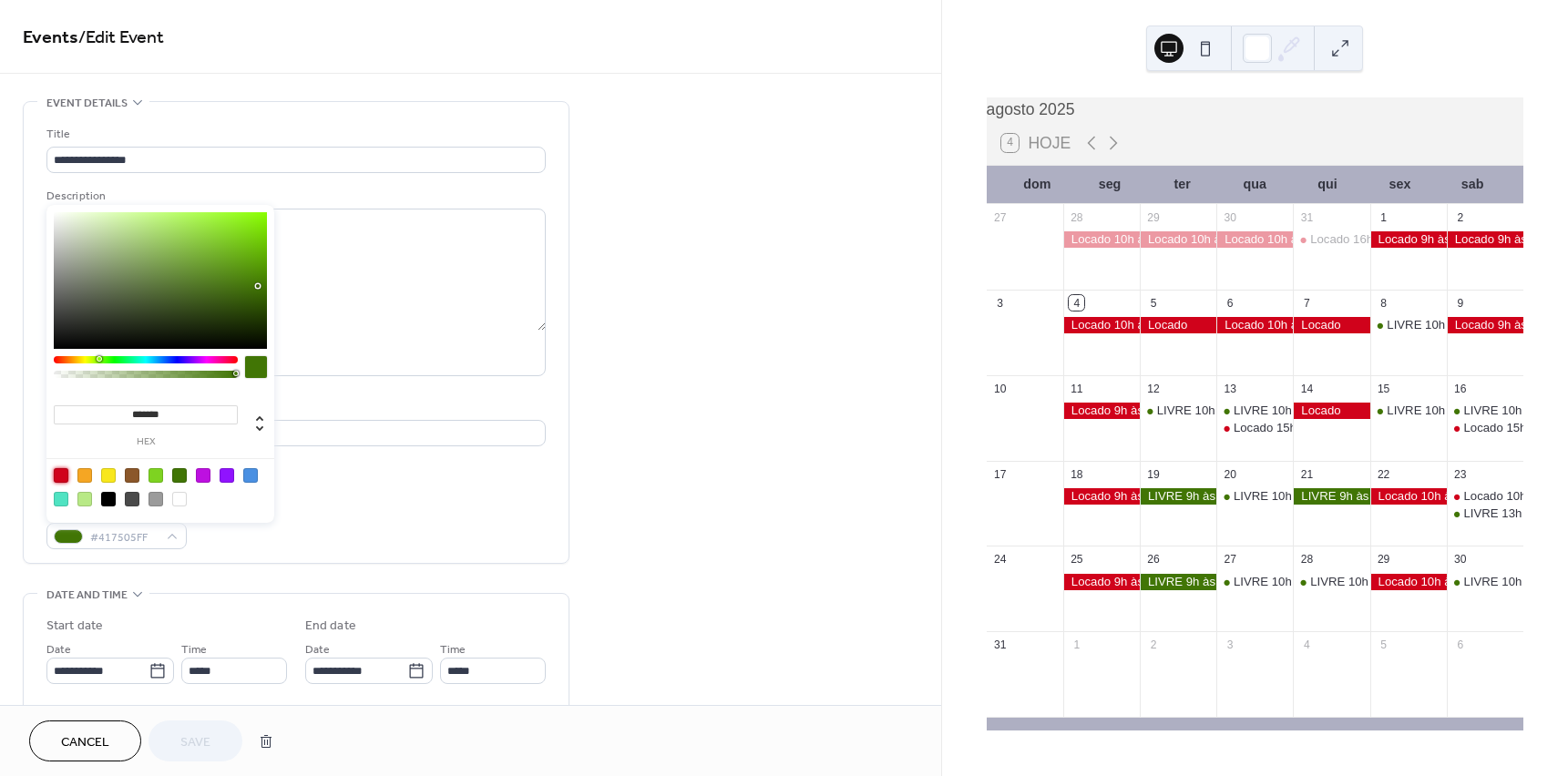 type on "*******" 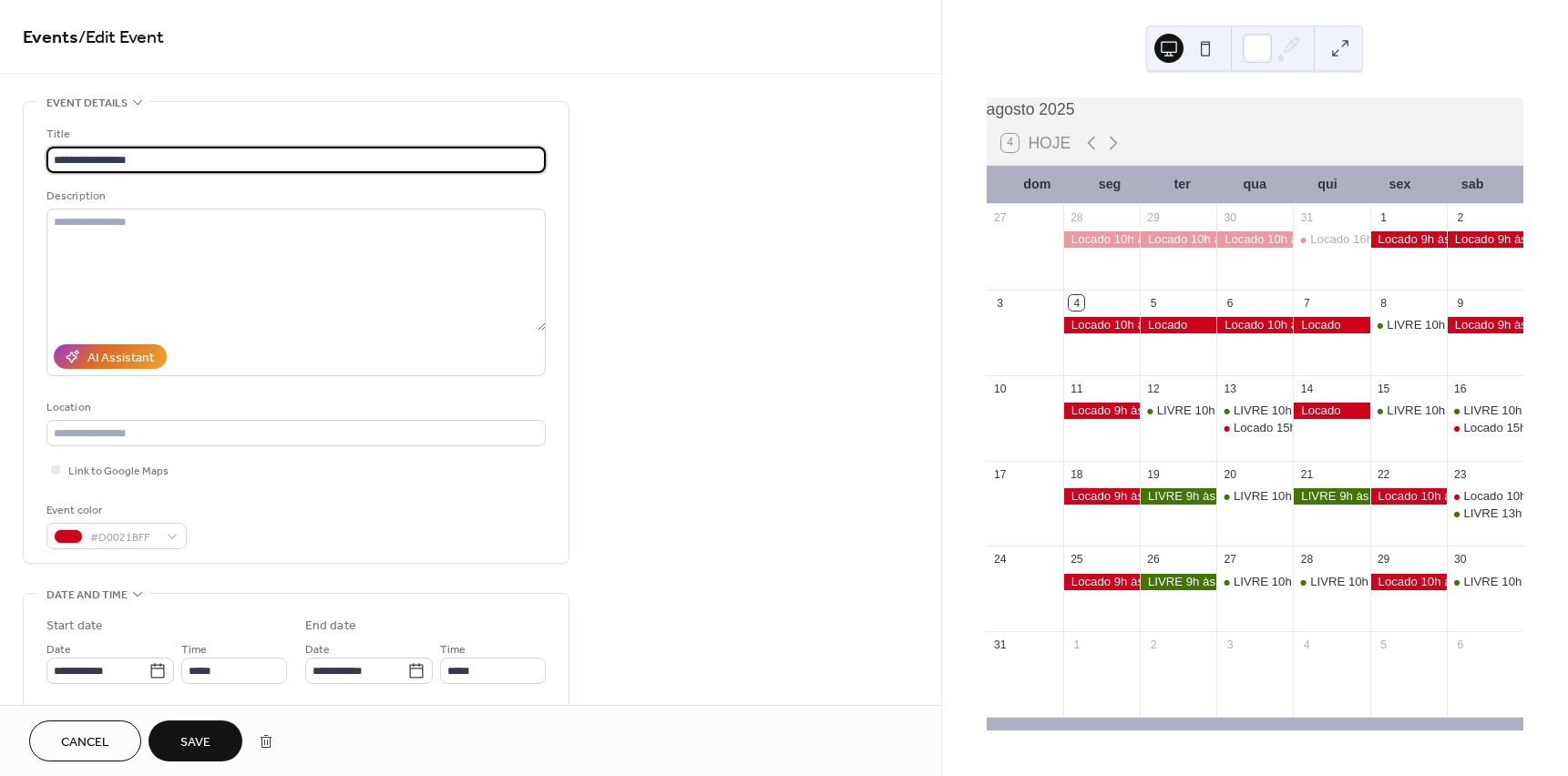 scroll, scrollTop: 1, scrollLeft: 0, axis: vertical 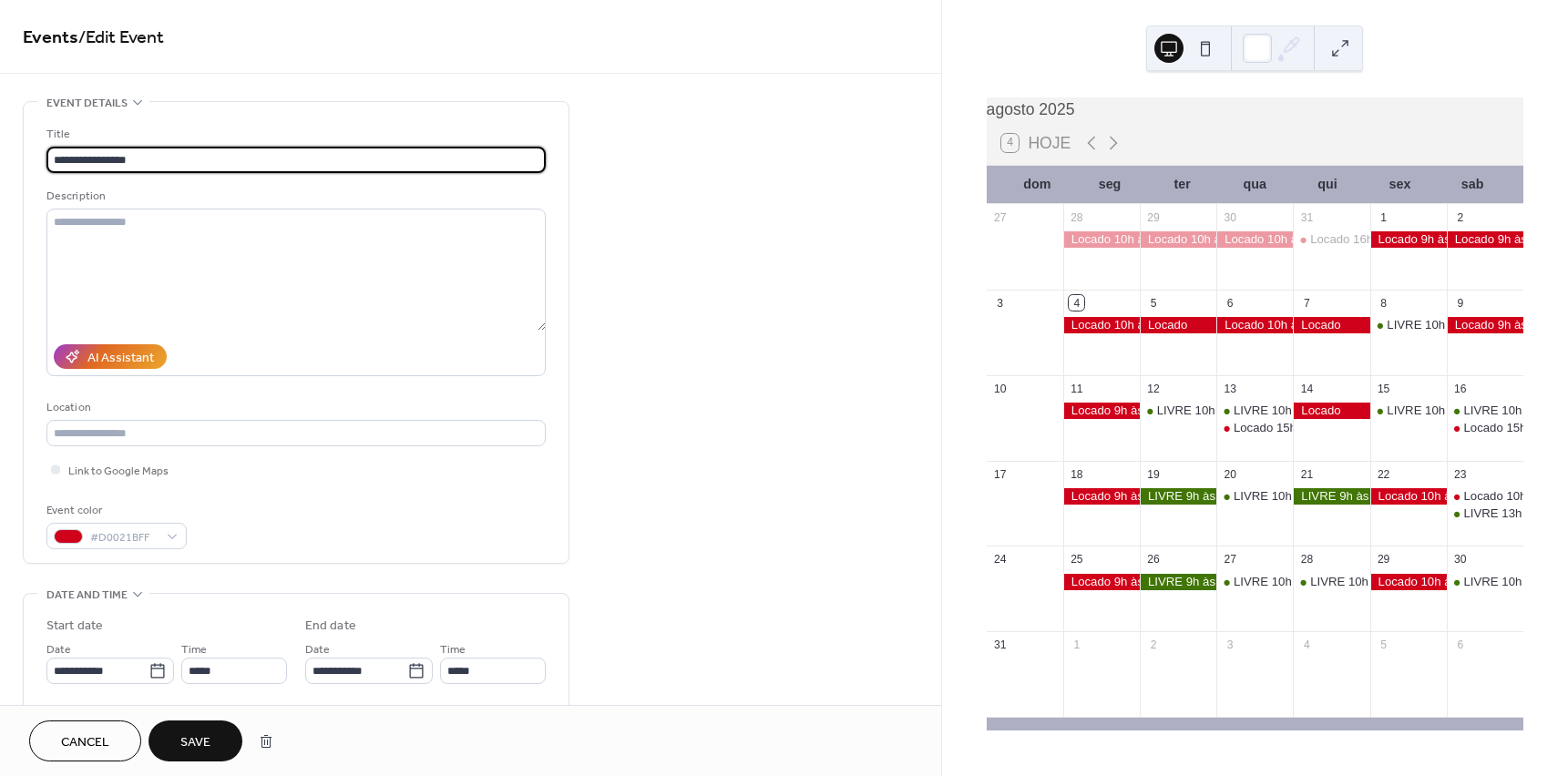 drag, startPoint x: 83, startPoint y: 158, endPoint x: -4, endPoint y: 169, distance: 87.692645 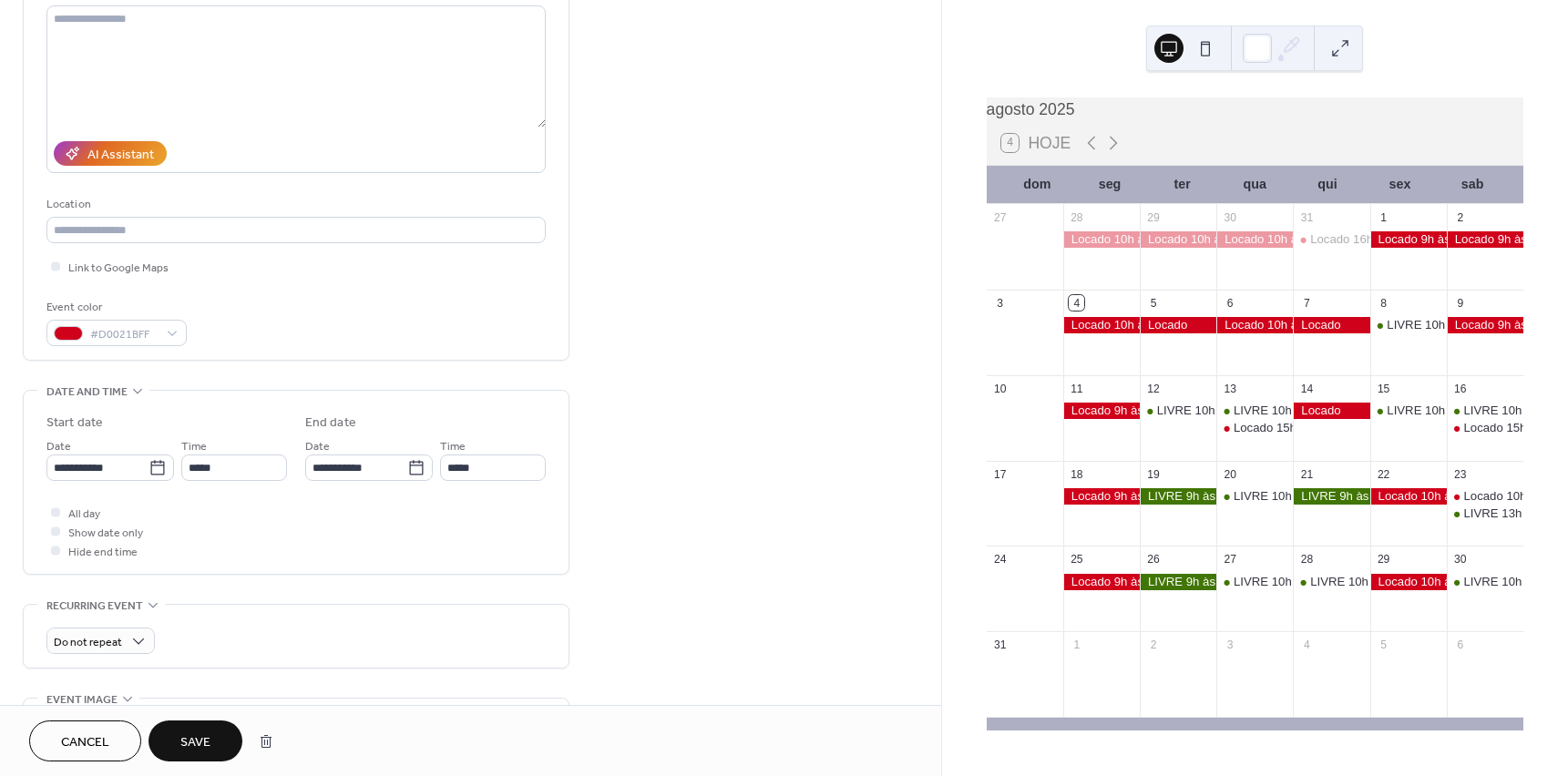 scroll, scrollTop: 273, scrollLeft: 0, axis: vertical 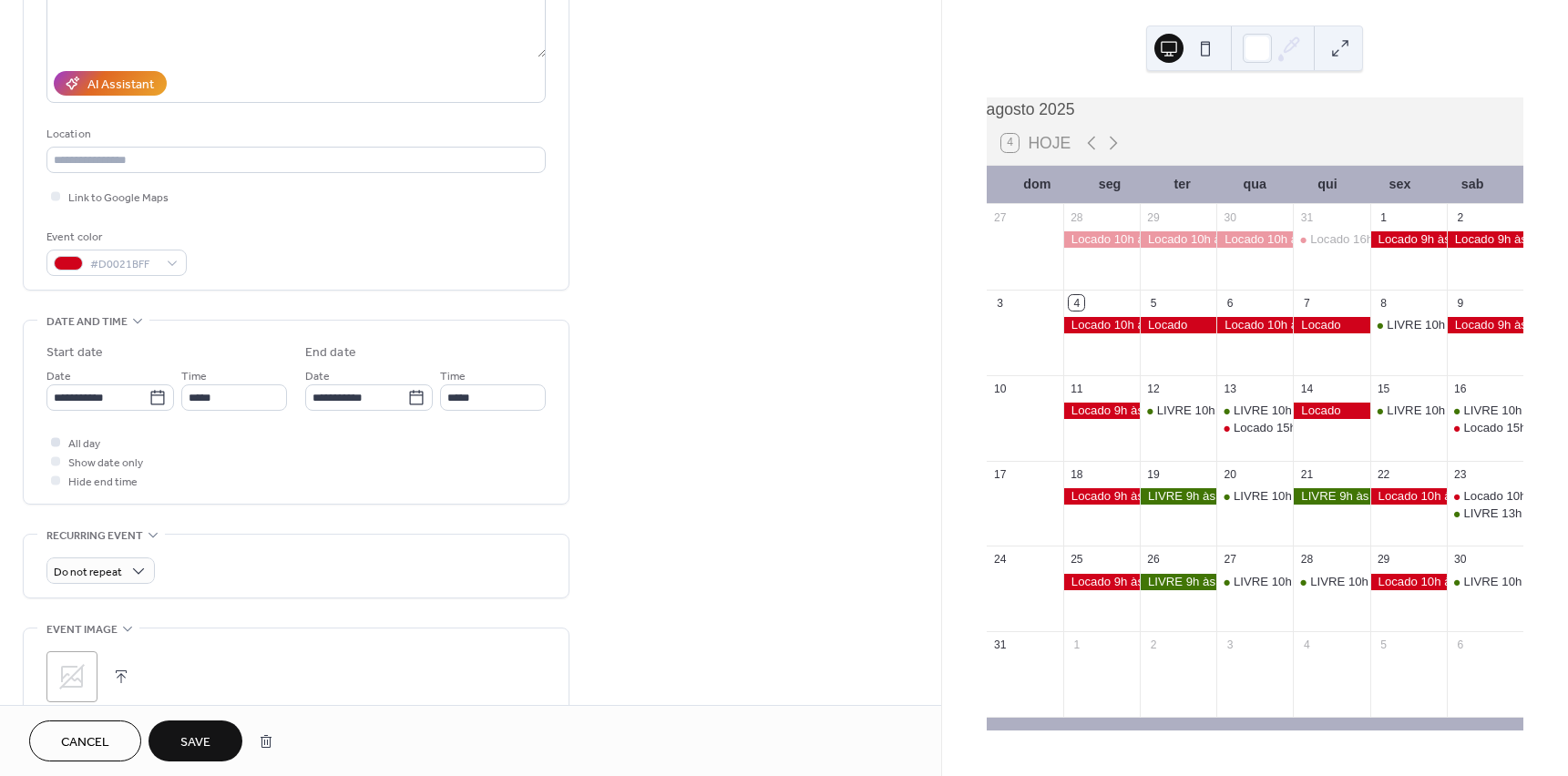 type on "**********" 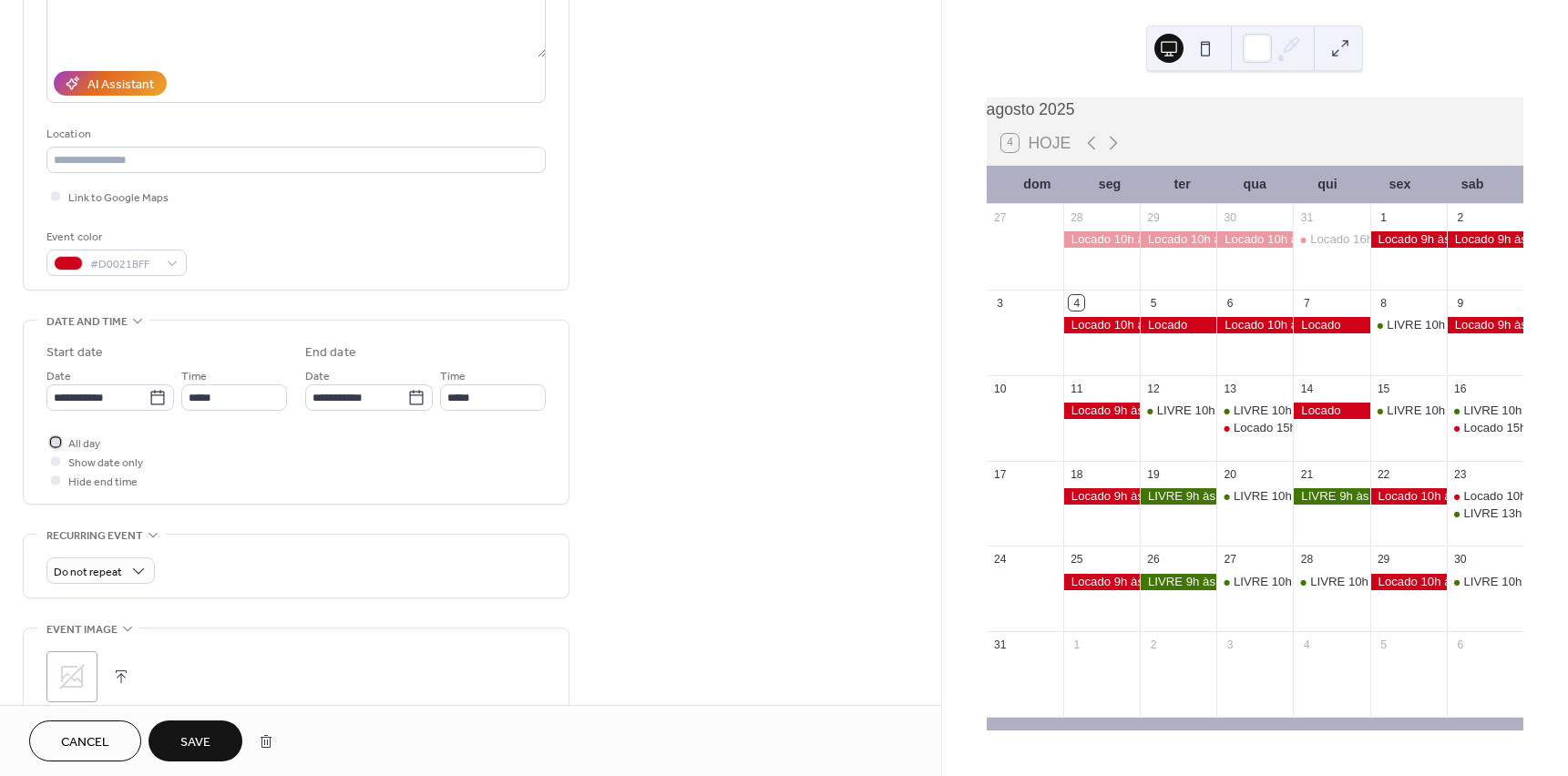 click at bounding box center [56, 442] 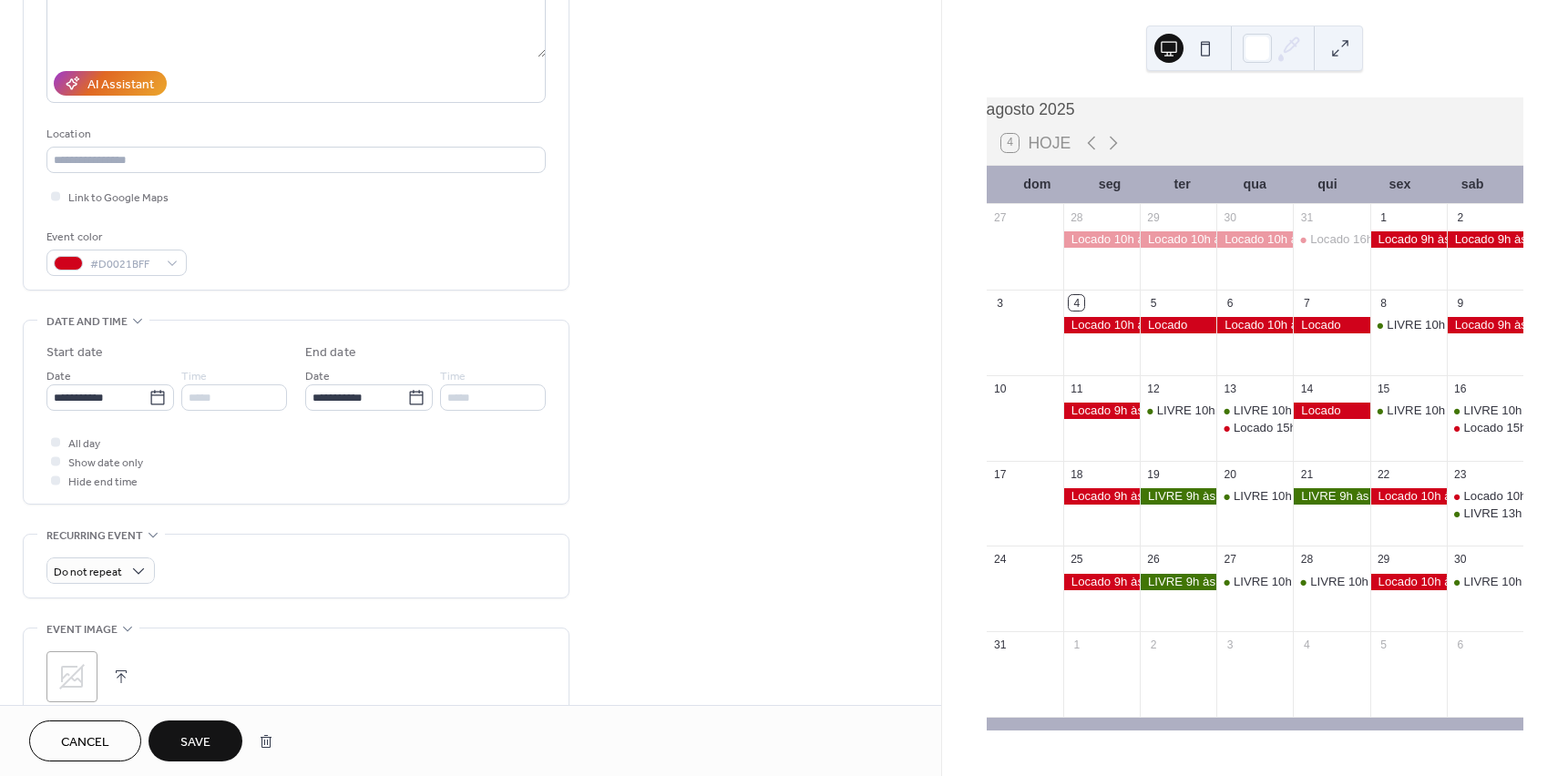click on "Save" at bounding box center (195, 740) 